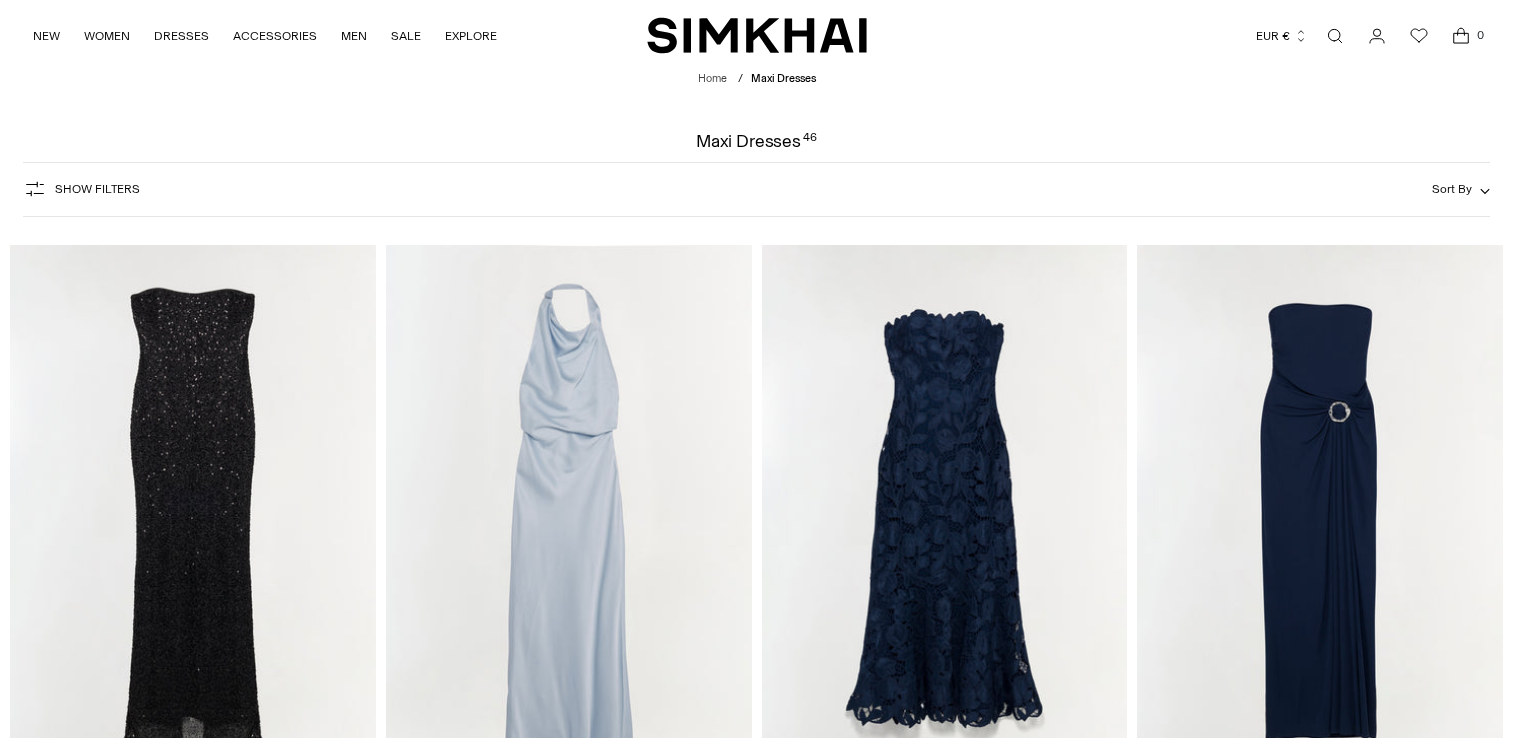 scroll, scrollTop: 5500, scrollLeft: 0, axis: vertical 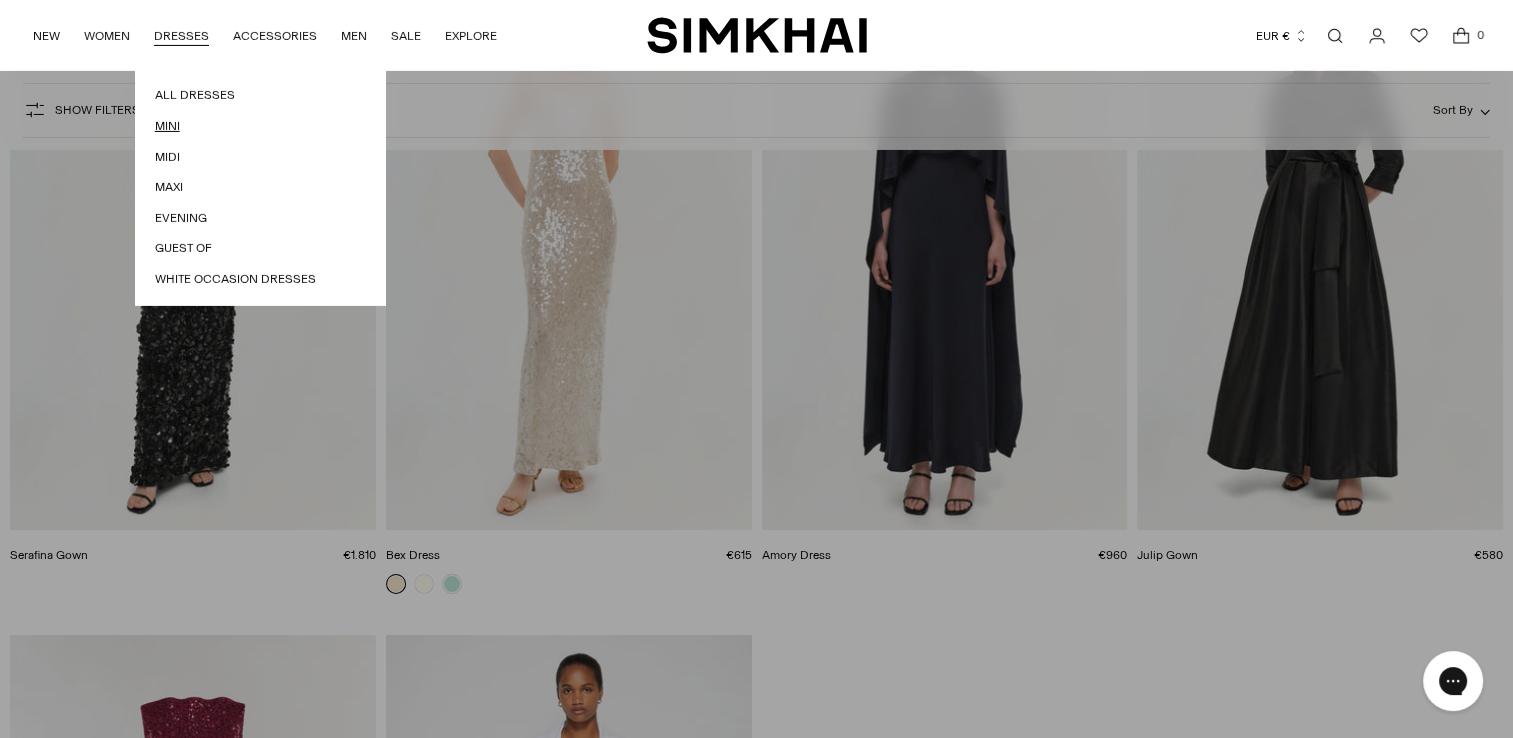 click on "Mini" at bounding box center [260, 126] 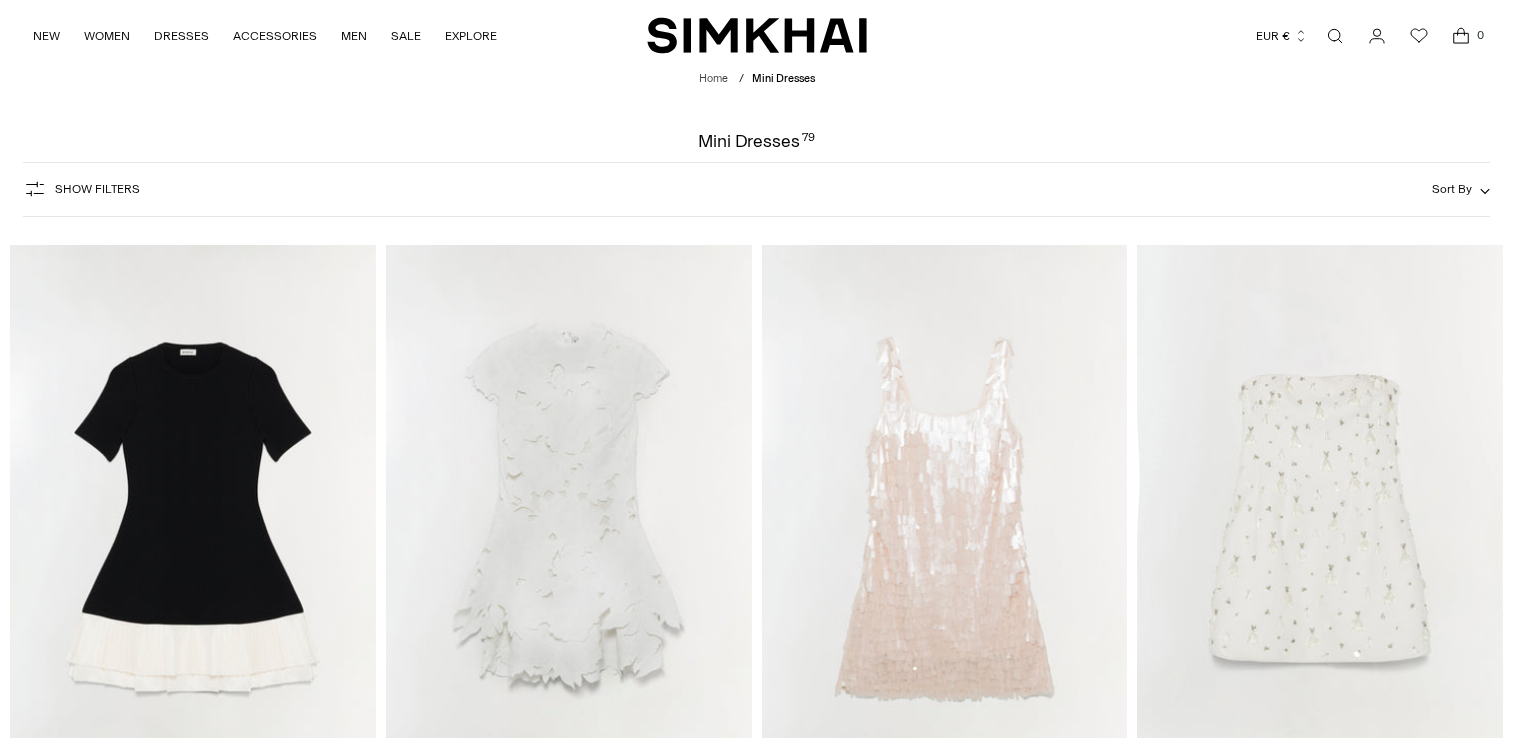 scroll, scrollTop: 0, scrollLeft: 0, axis: both 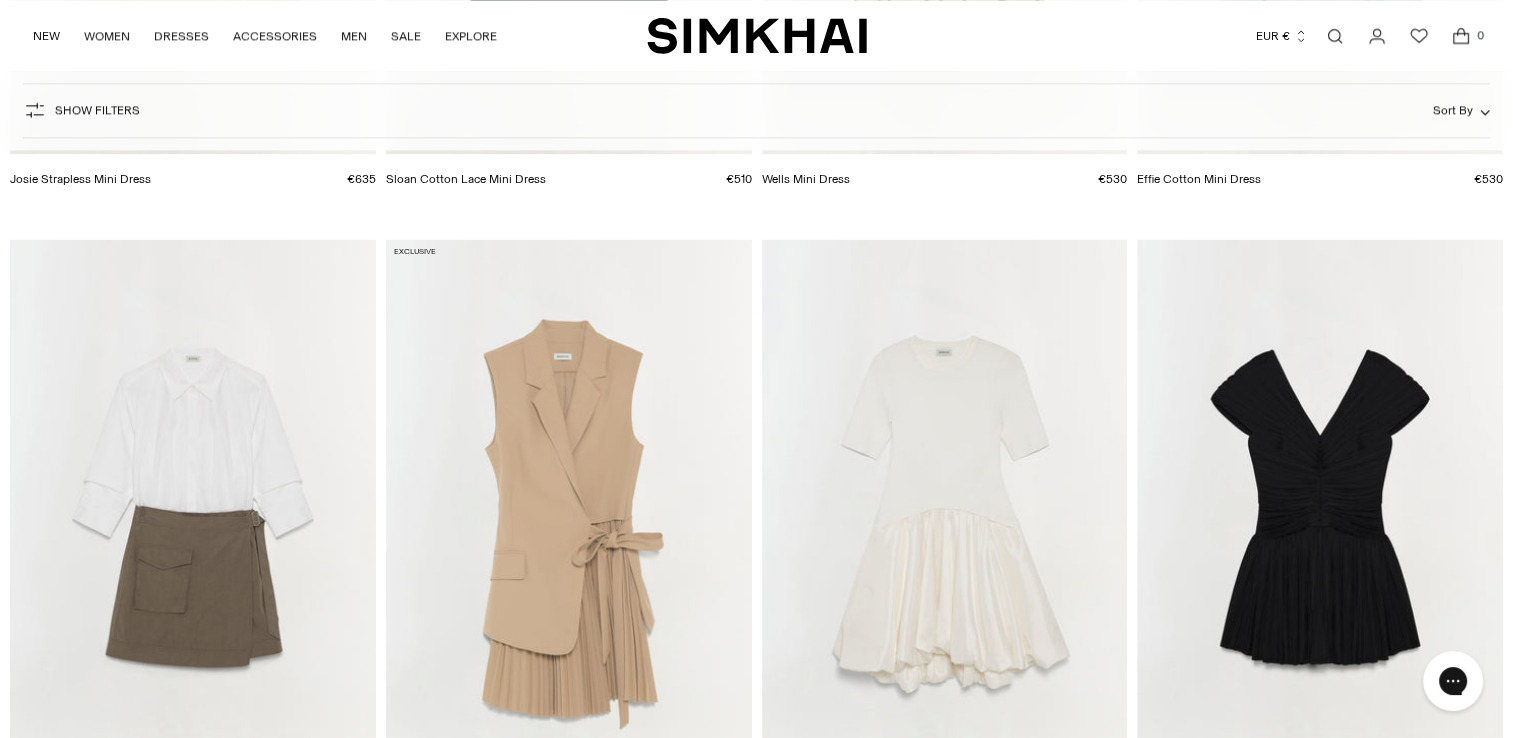 click at bounding box center [0, 0] 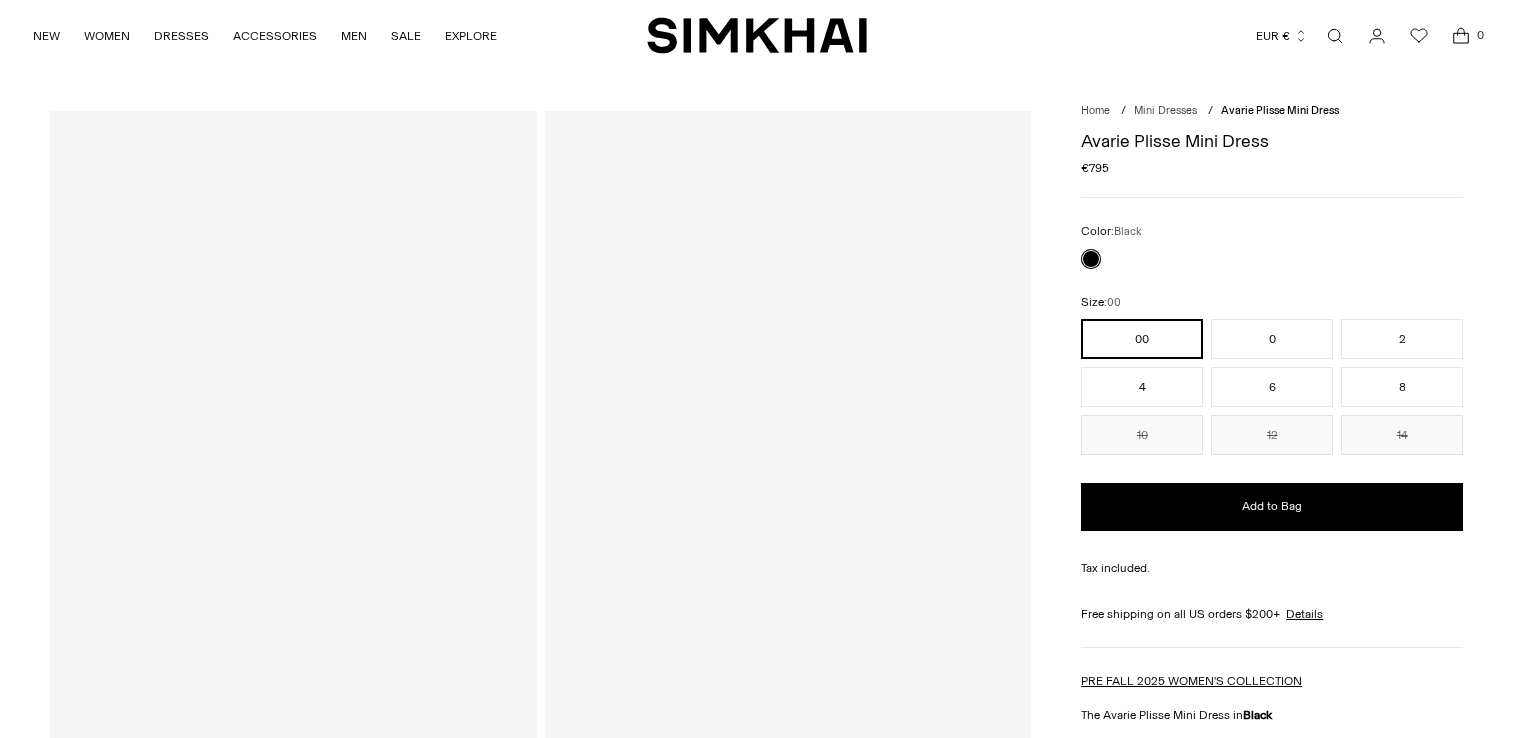 scroll, scrollTop: 0, scrollLeft: 0, axis: both 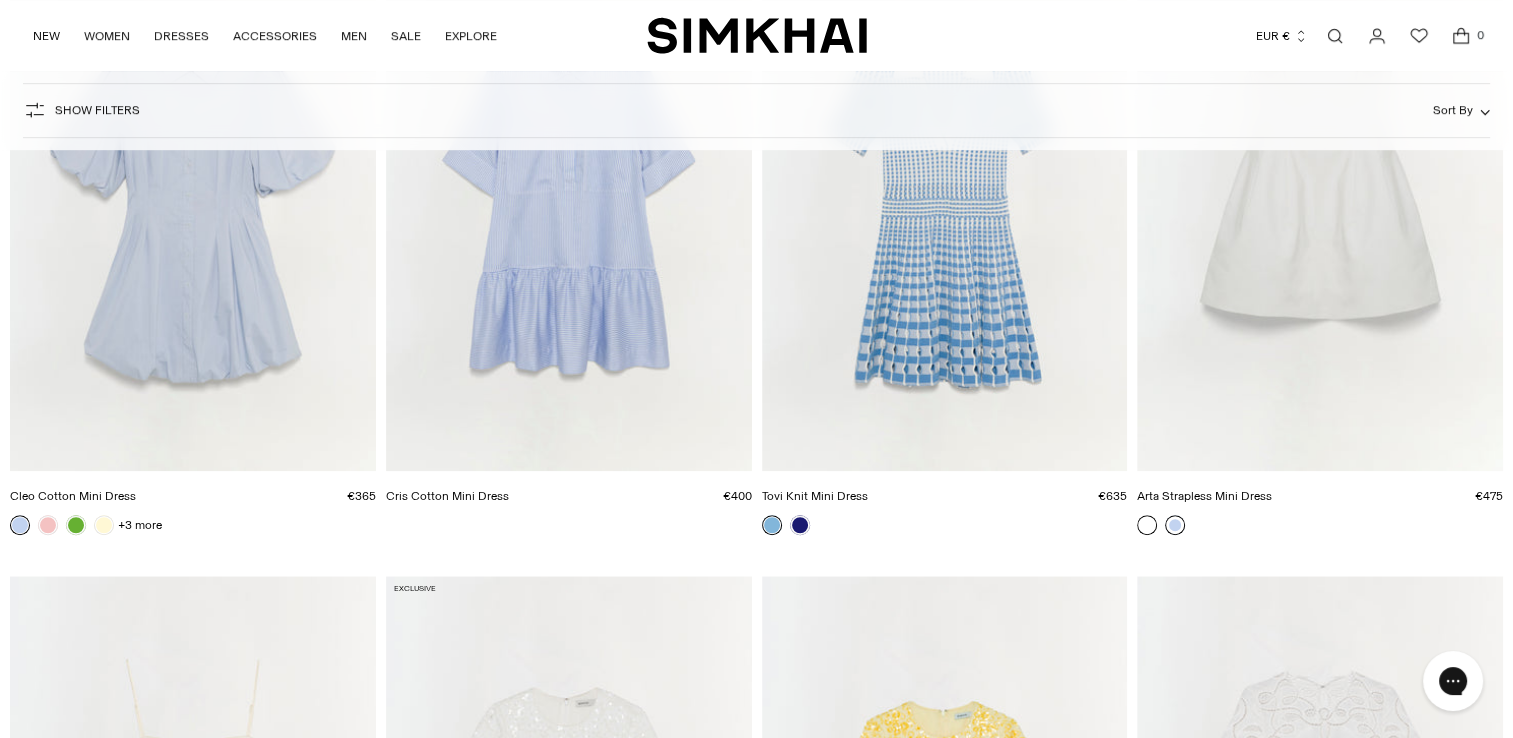 click at bounding box center (1175, 525) 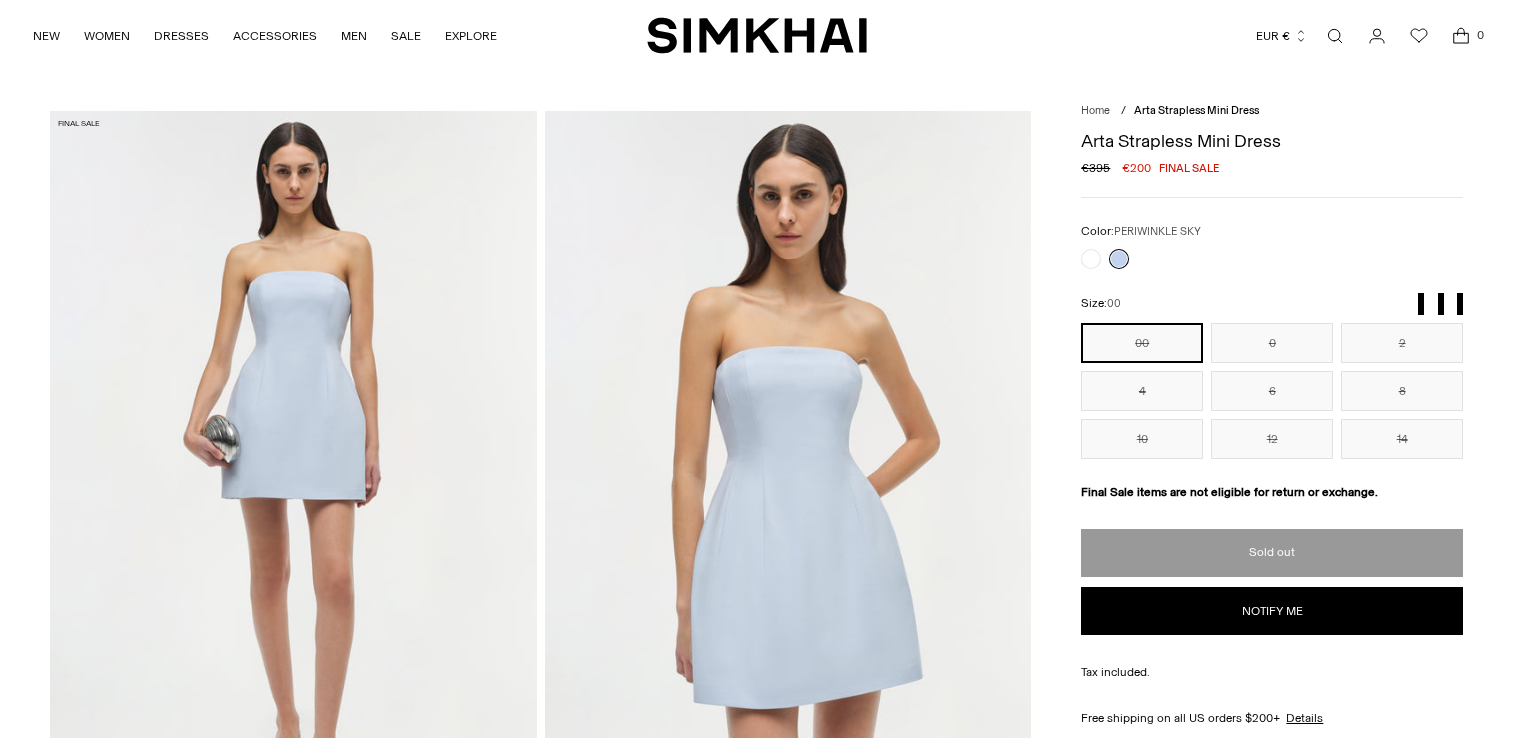 scroll, scrollTop: 0, scrollLeft: 0, axis: both 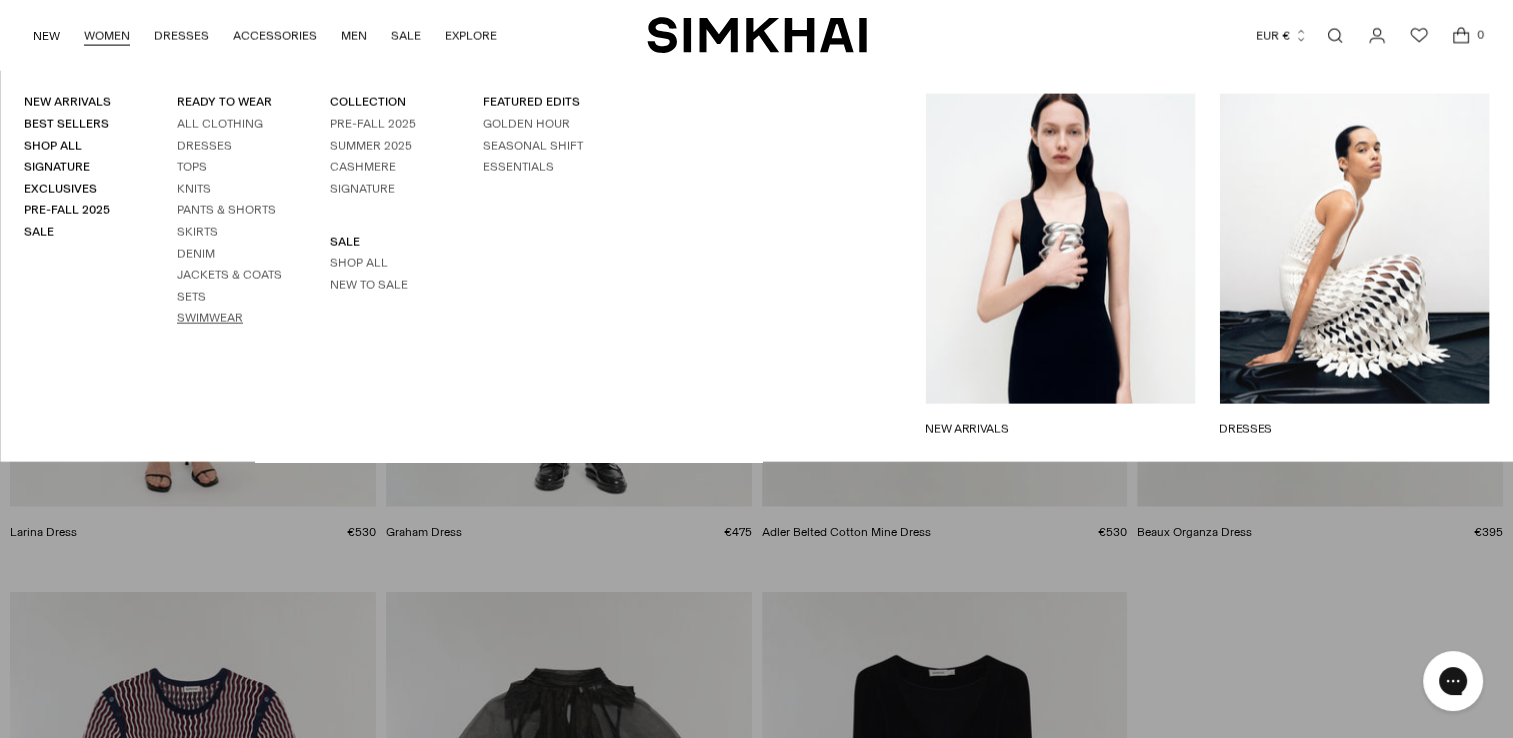 click on "Swimwear" at bounding box center (210, 318) 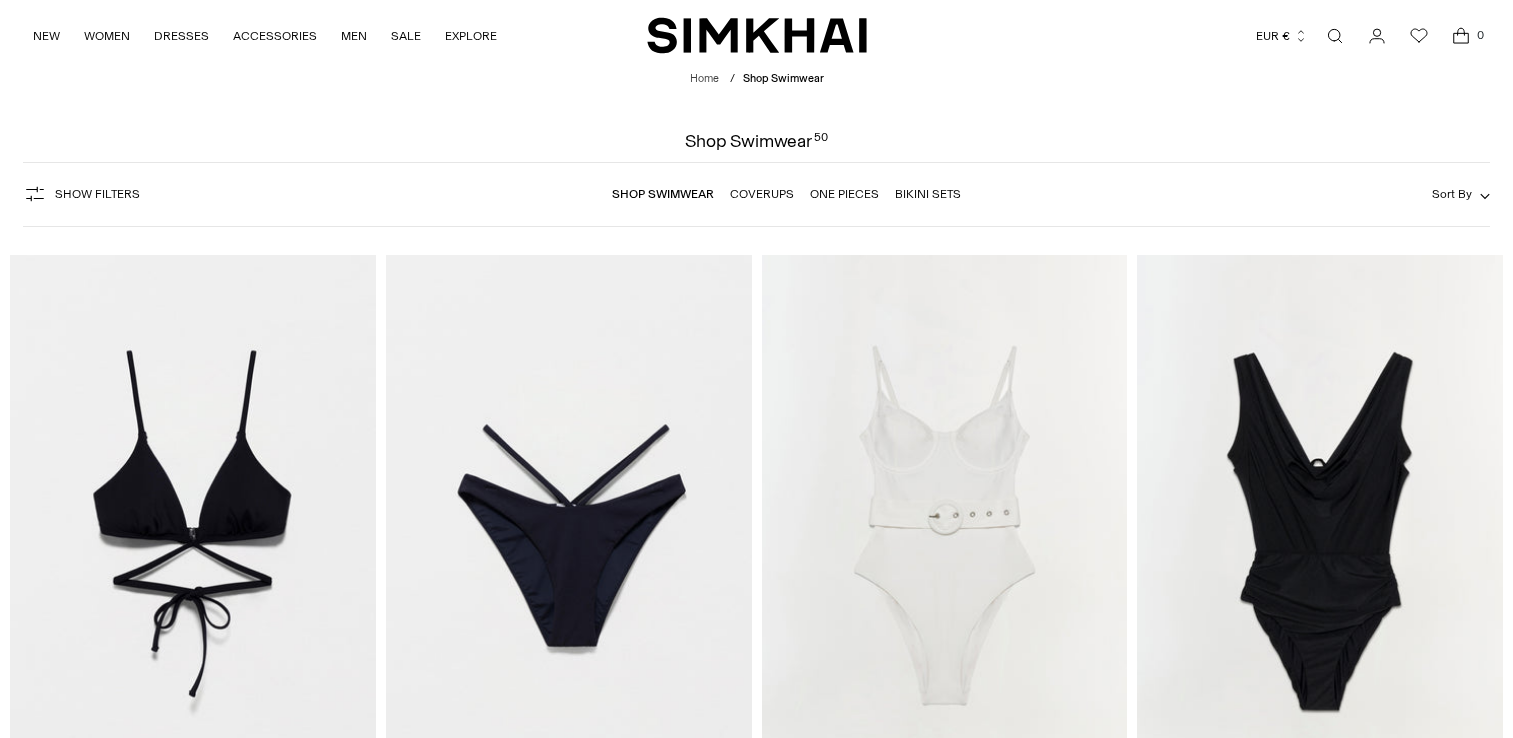 scroll, scrollTop: 0, scrollLeft: 0, axis: both 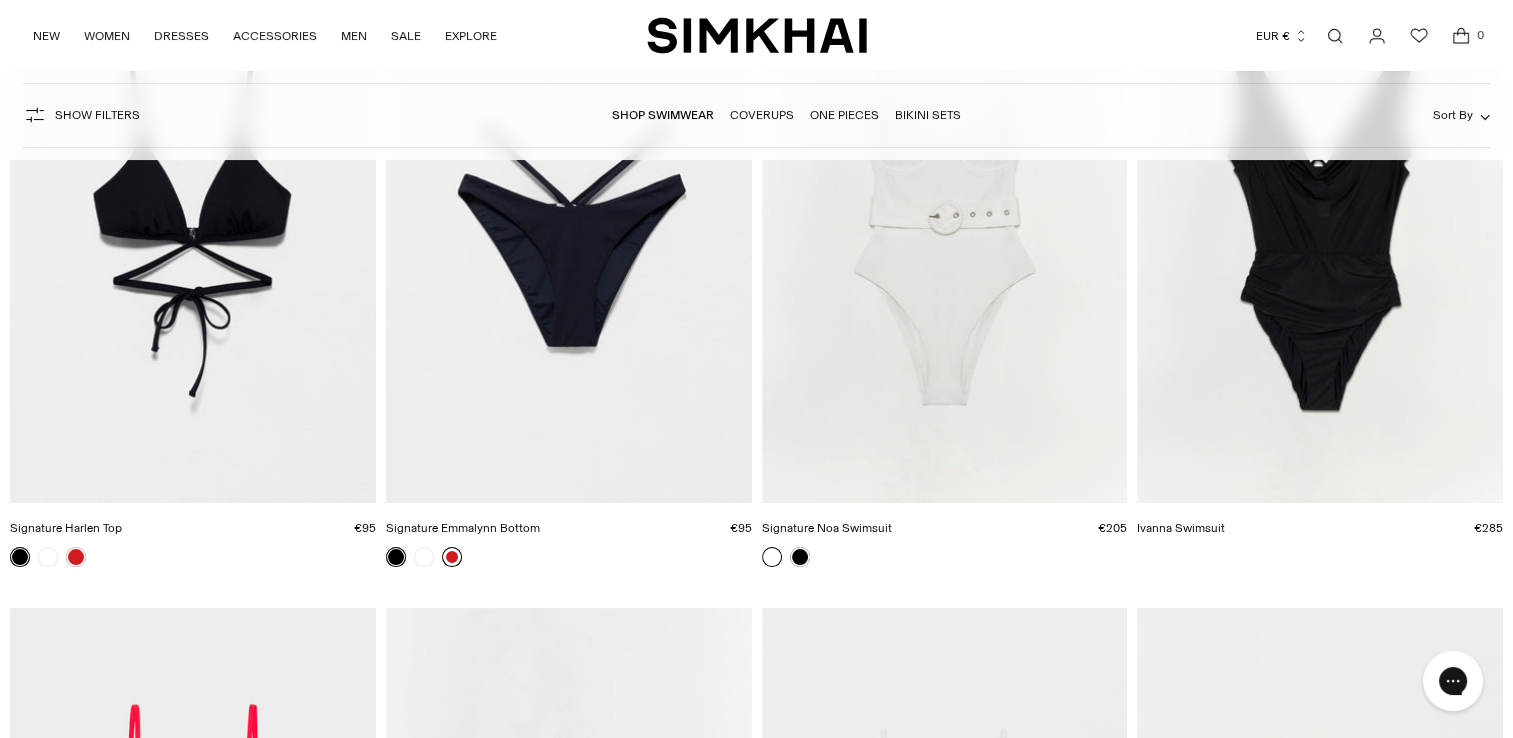 click at bounding box center [452, 557] 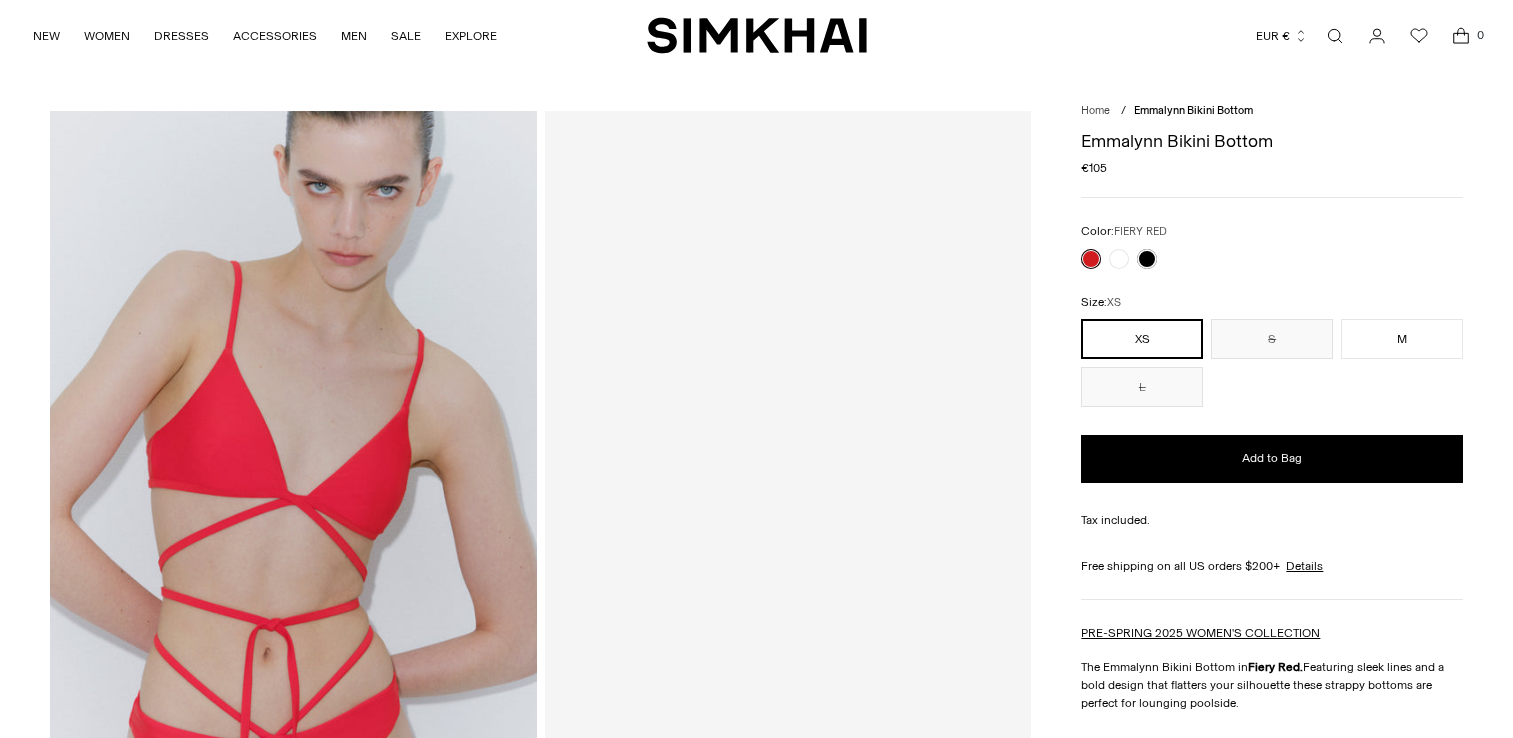scroll, scrollTop: 0, scrollLeft: 0, axis: both 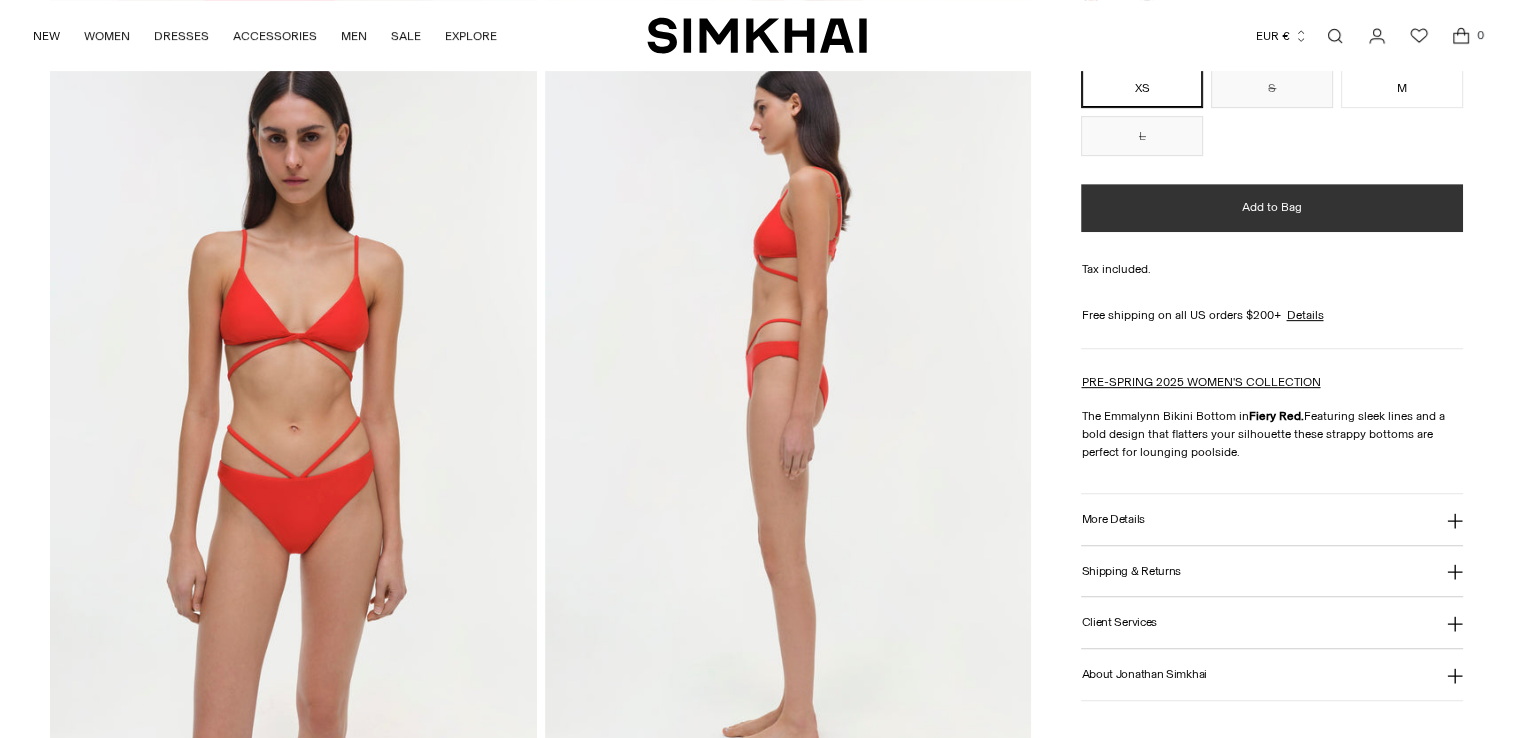 click on "Add to Bag" at bounding box center [1272, 208] 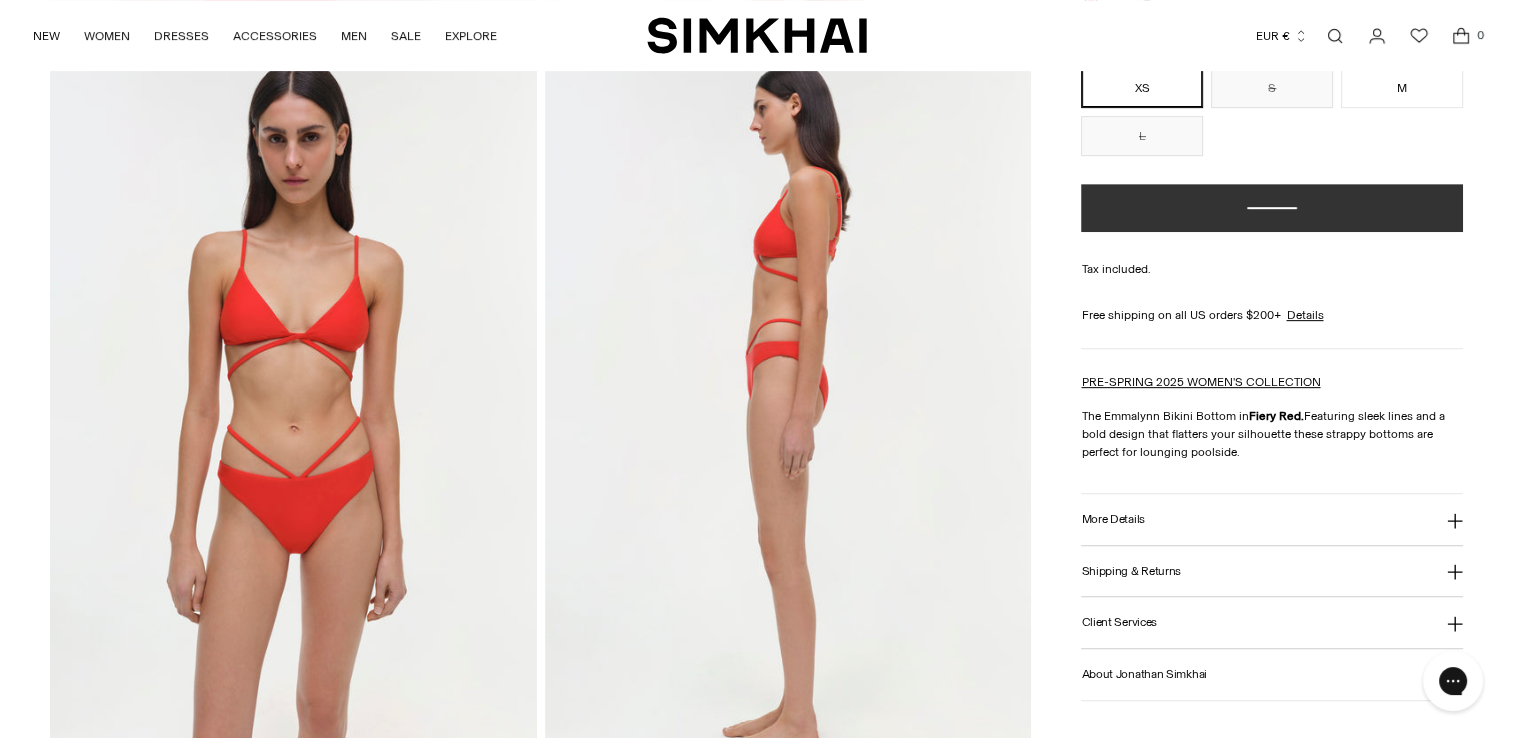 scroll, scrollTop: 0, scrollLeft: 0, axis: both 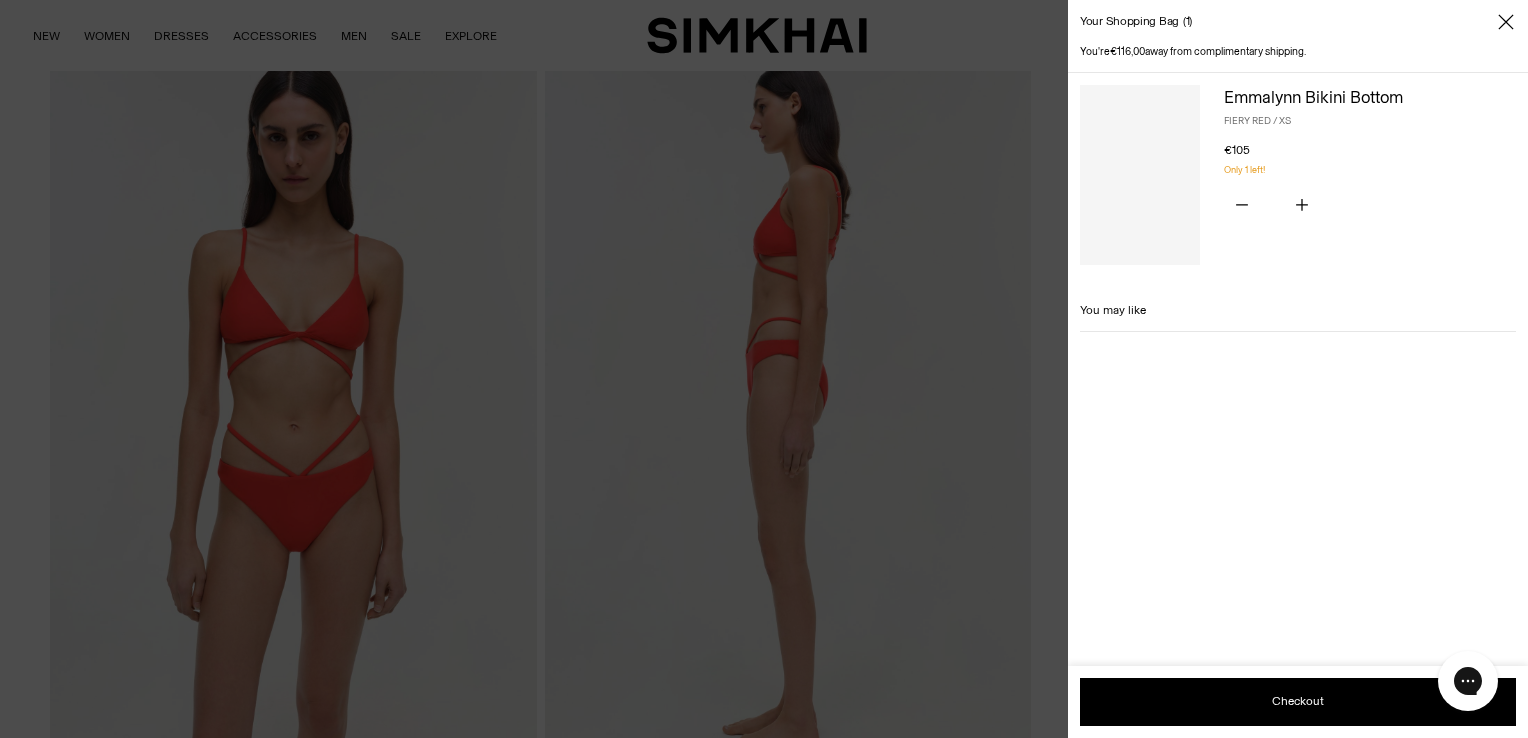 click 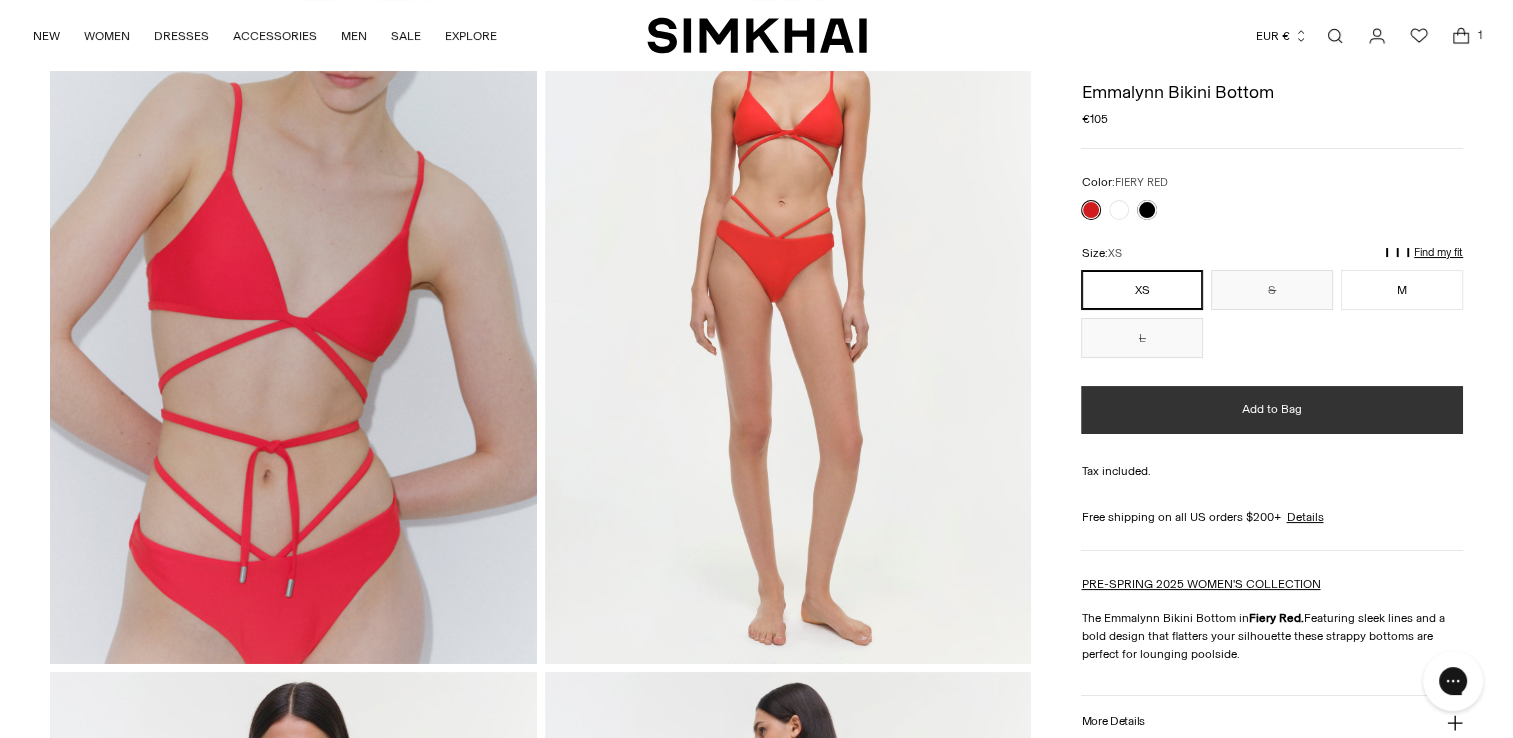scroll, scrollTop: 0, scrollLeft: 0, axis: both 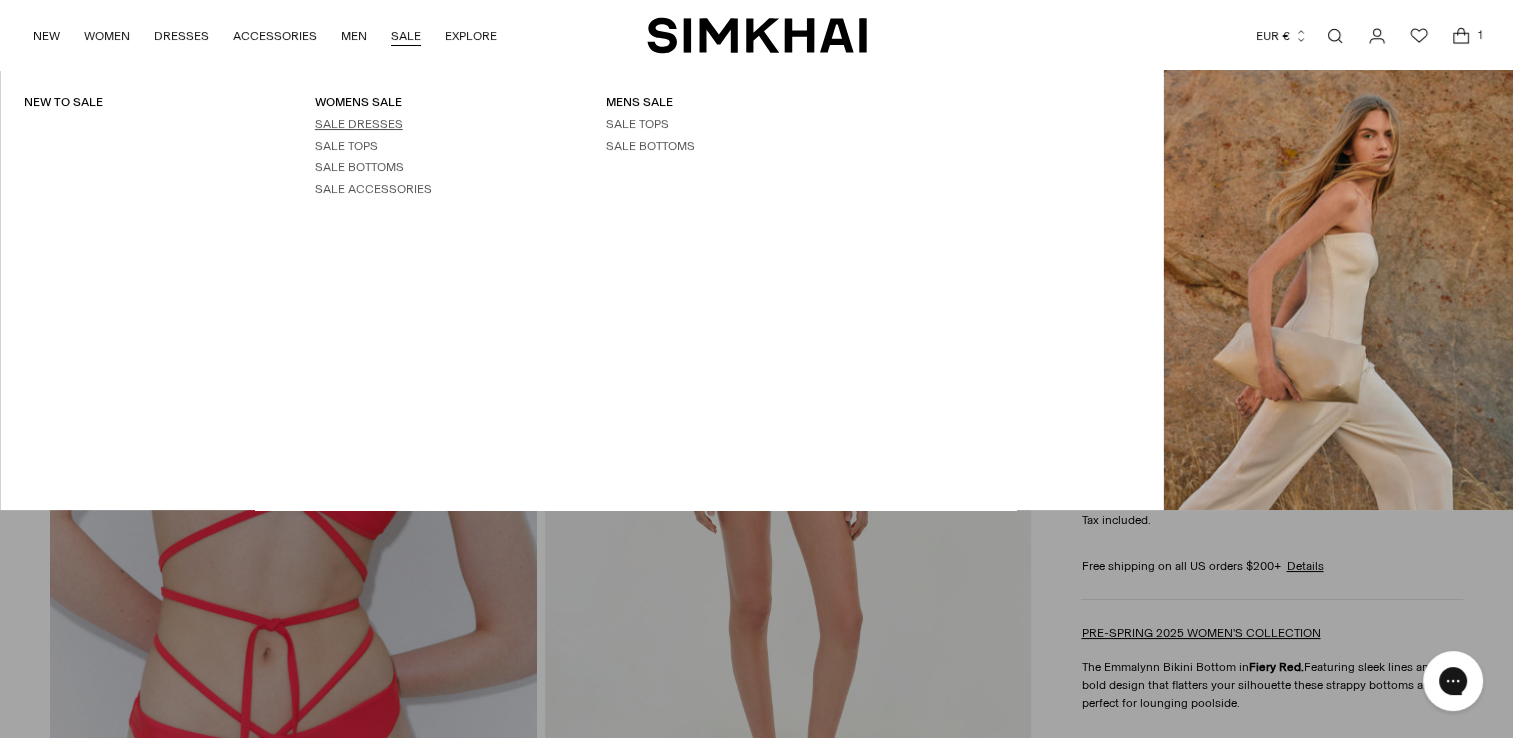 click on "SALE DRESSES" at bounding box center [359, 124] 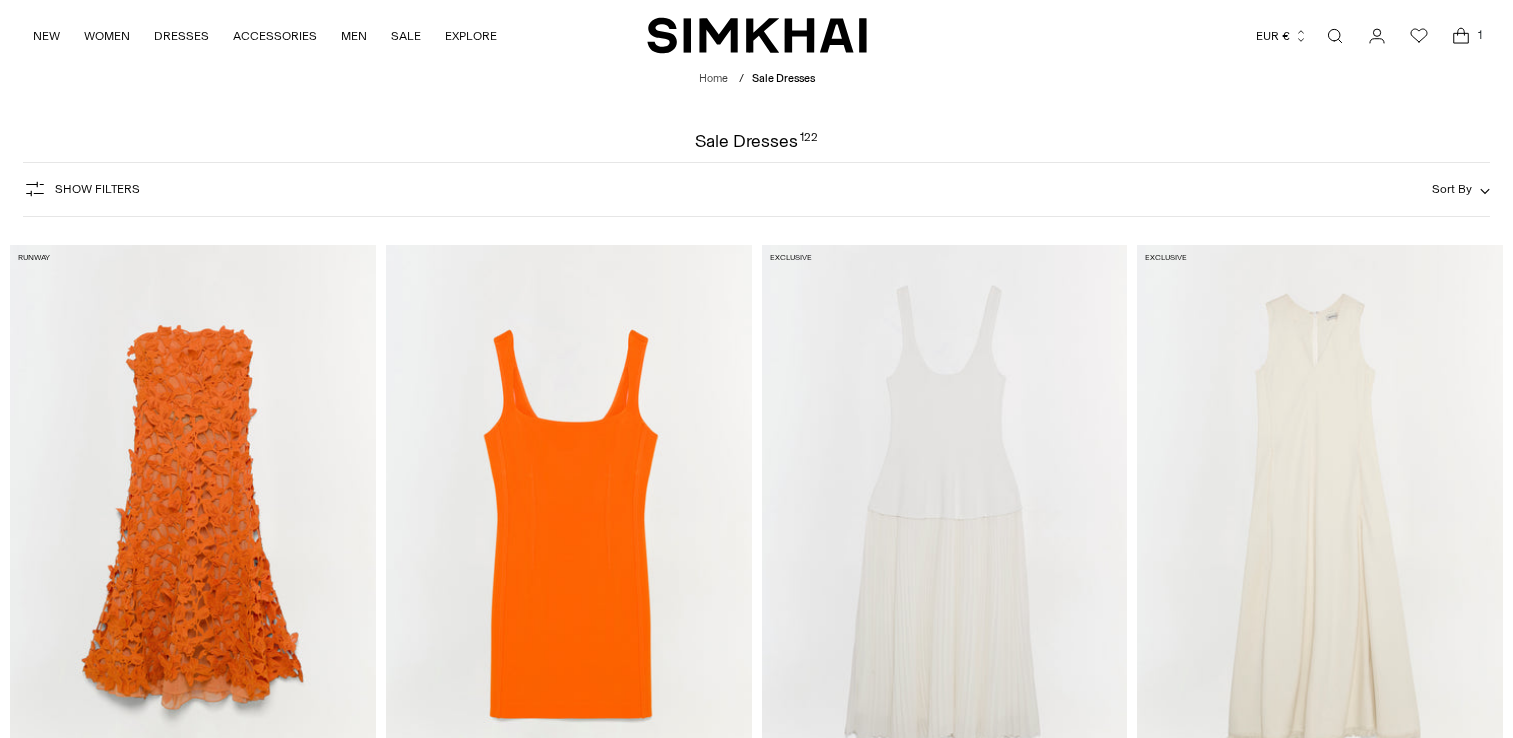 scroll, scrollTop: 800, scrollLeft: 0, axis: vertical 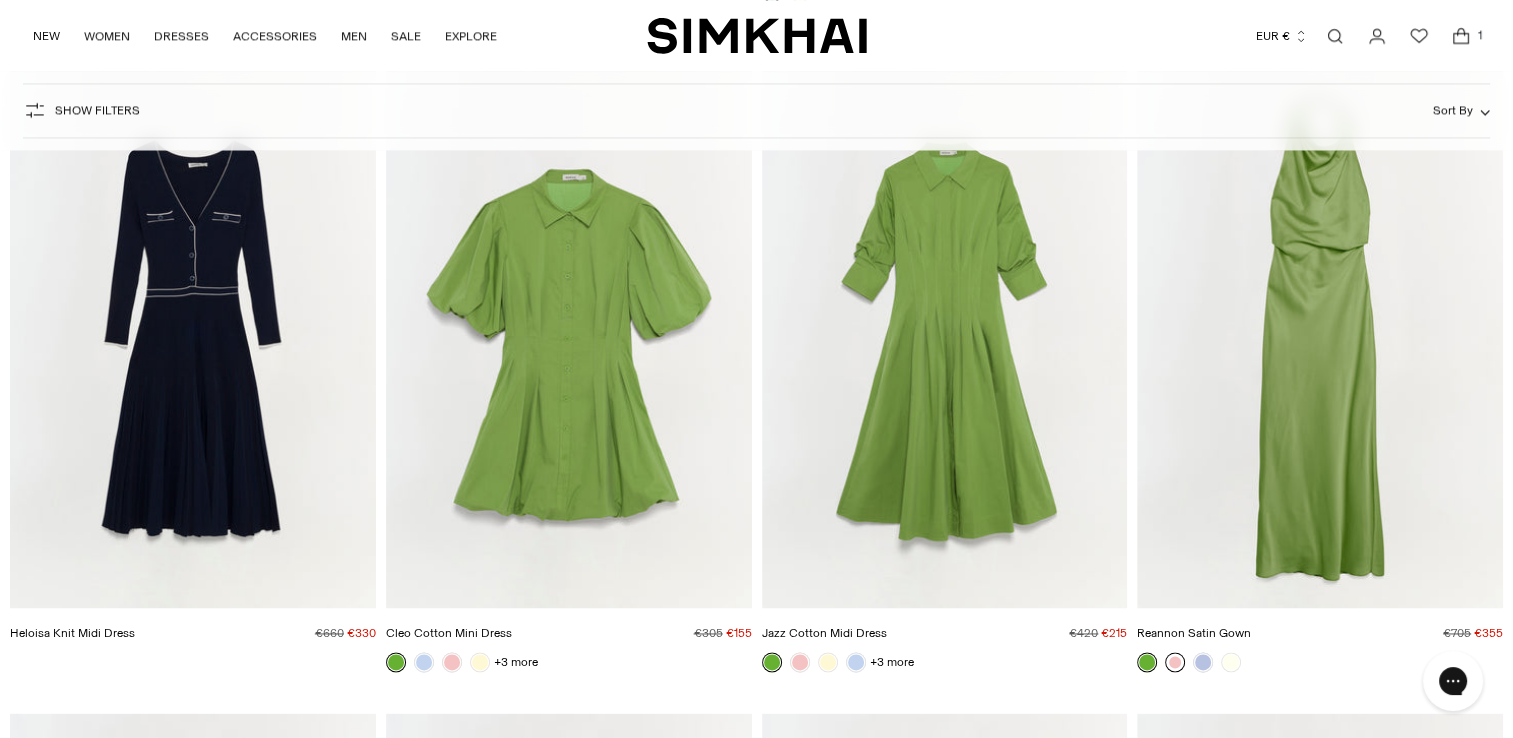 click at bounding box center [1175, 662] 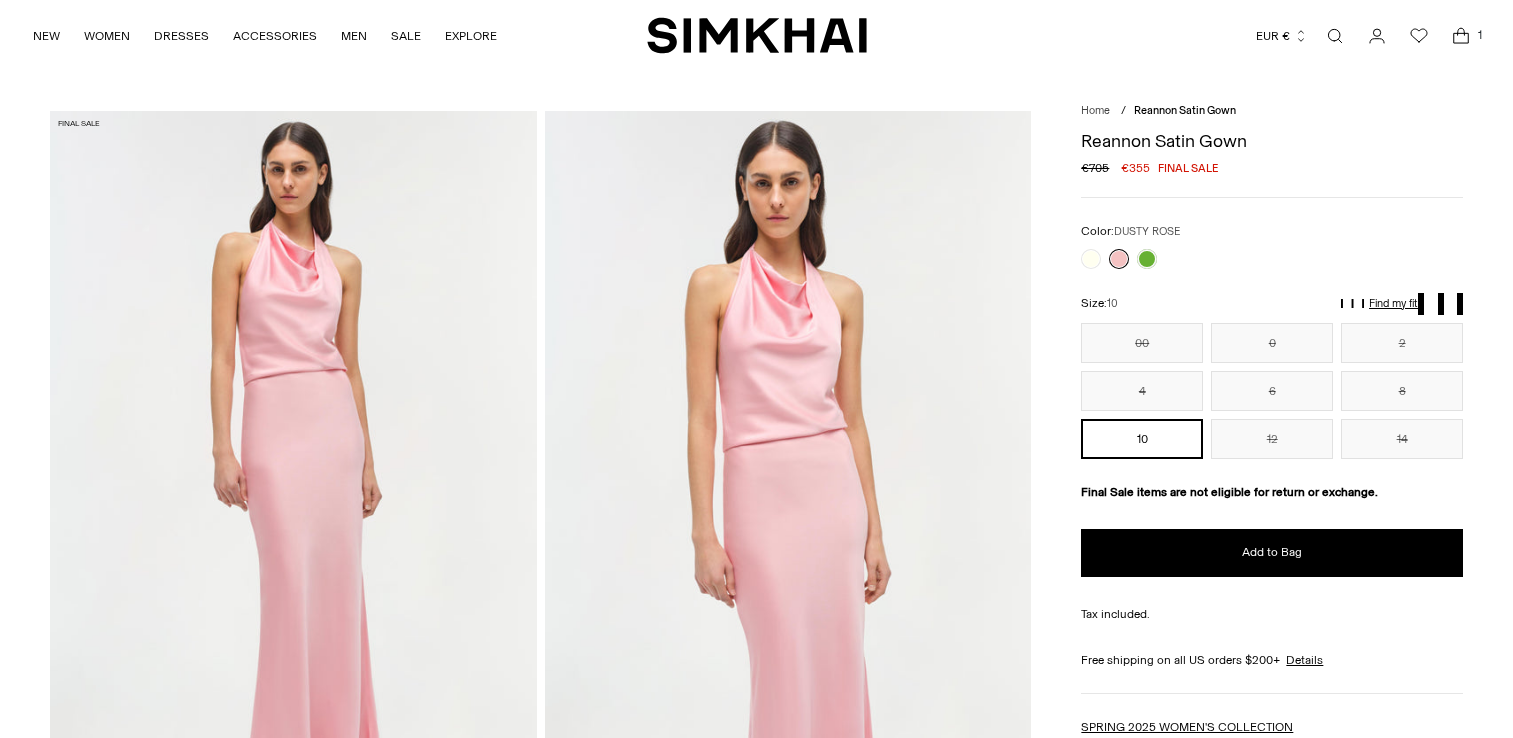 scroll, scrollTop: 0, scrollLeft: 0, axis: both 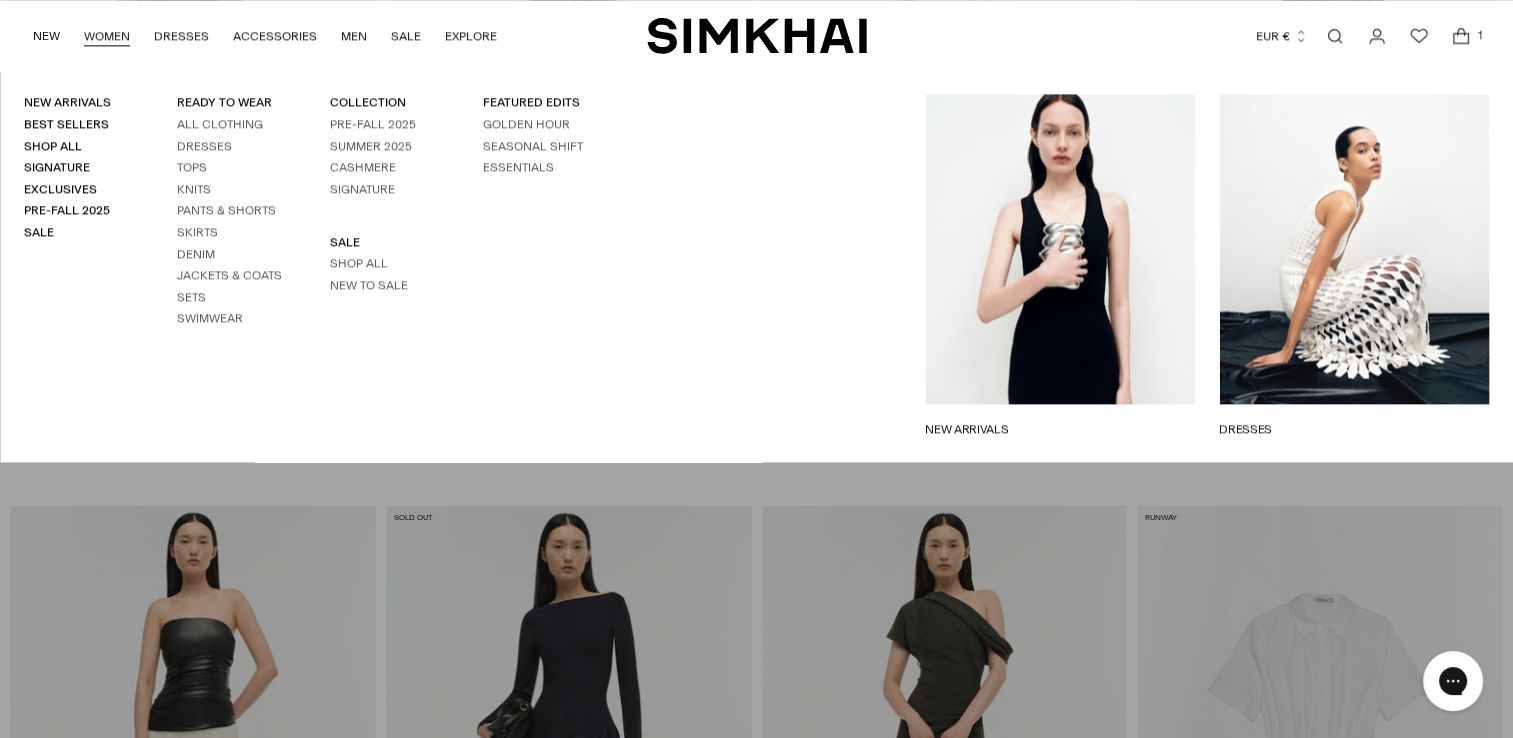 click on "All Clothing
Dresses
Tops
Knits
Pants & Shorts
Skirts
Denim
Jackets & Coats
Sets
Swimwear" at bounding box center [229, 221] 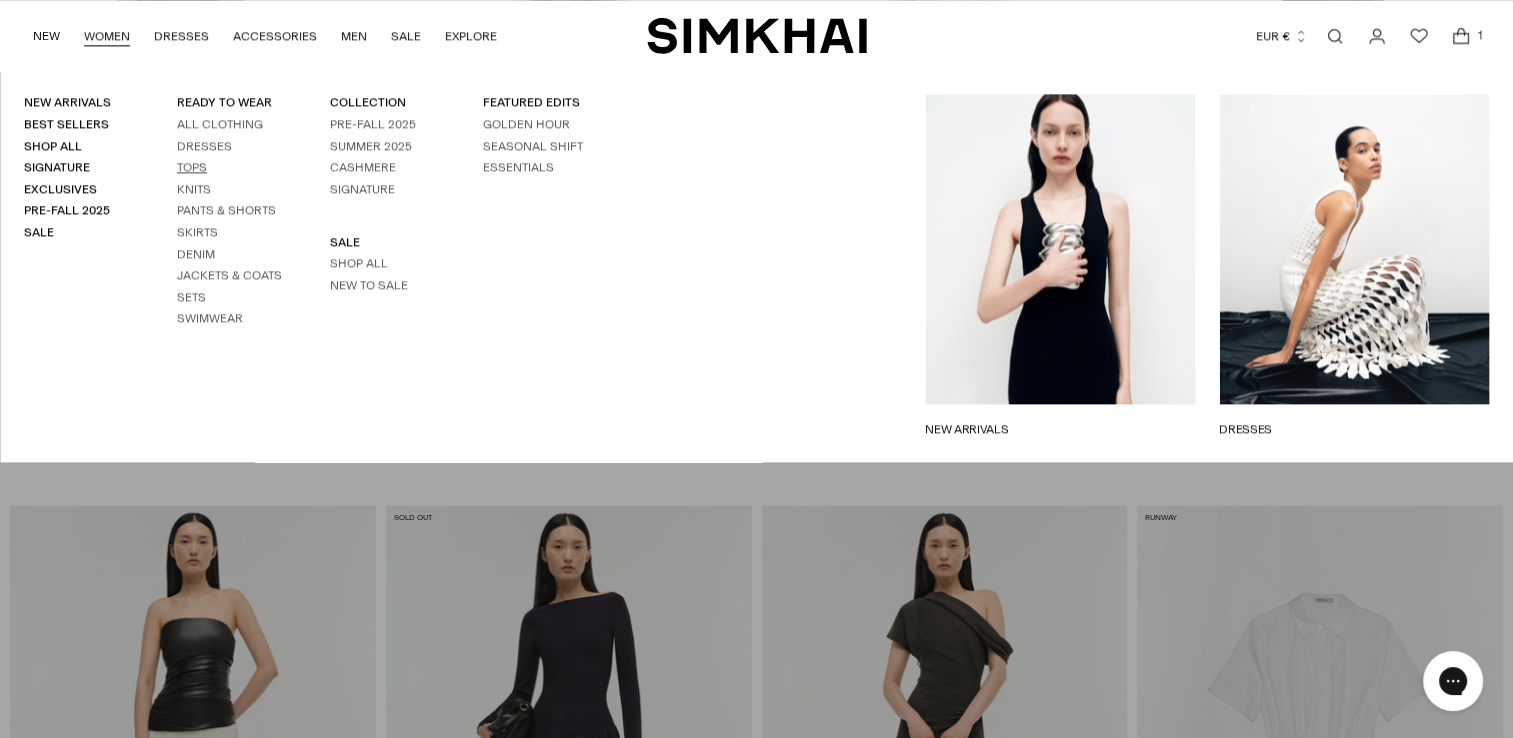 click on "Tops" at bounding box center [192, 167] 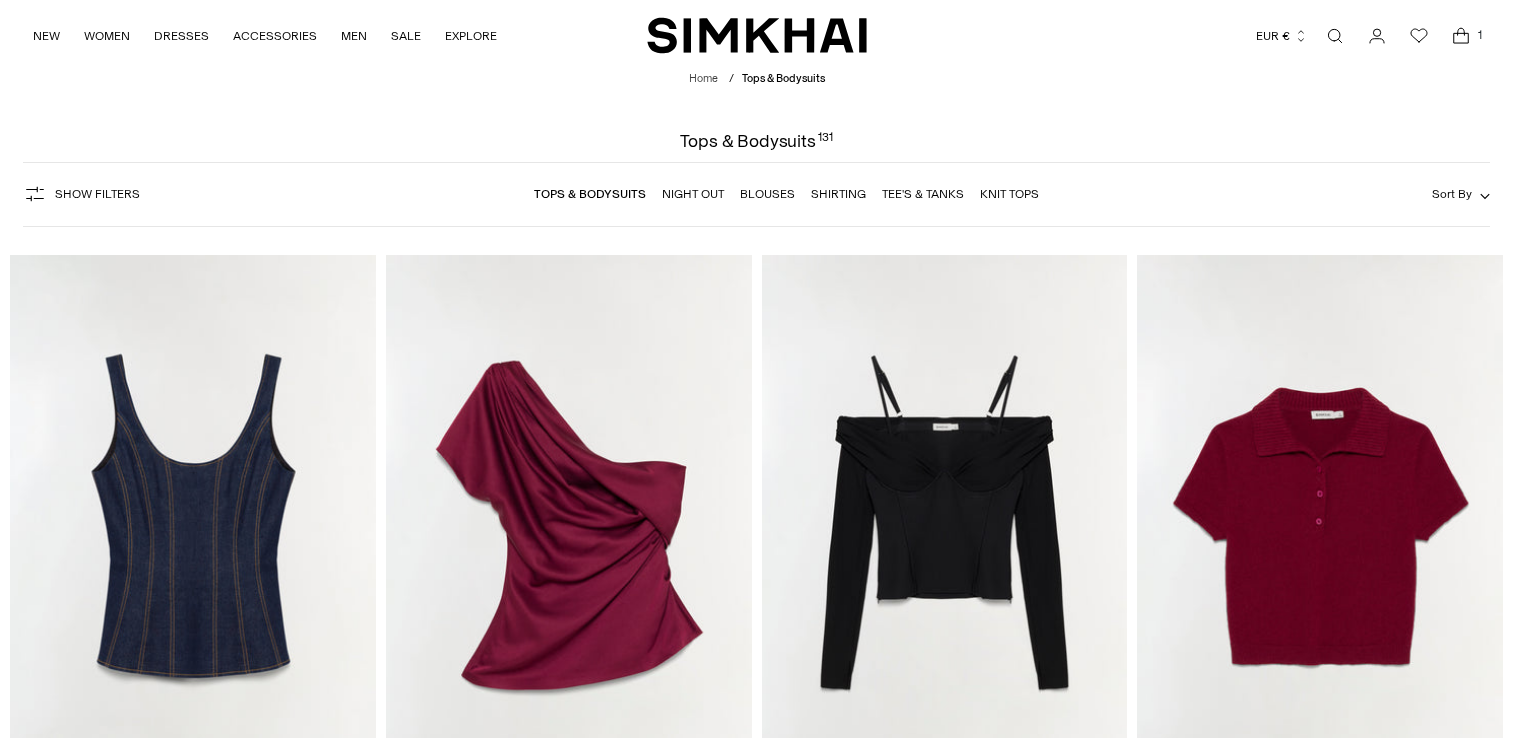 scroll, scrollTop: 1000, scrollLeft: 0, axis: vertical 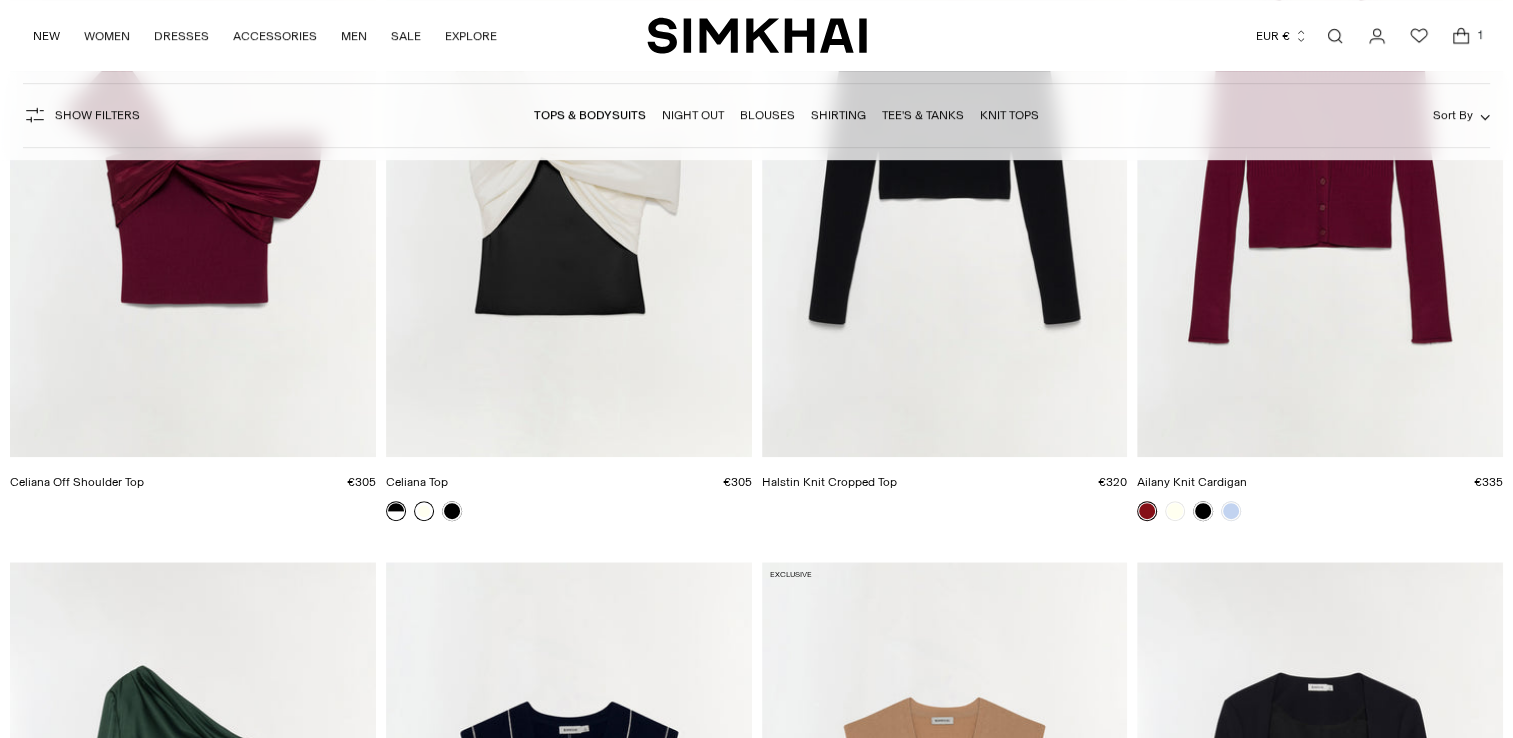 click at bounding box center (424, 511) 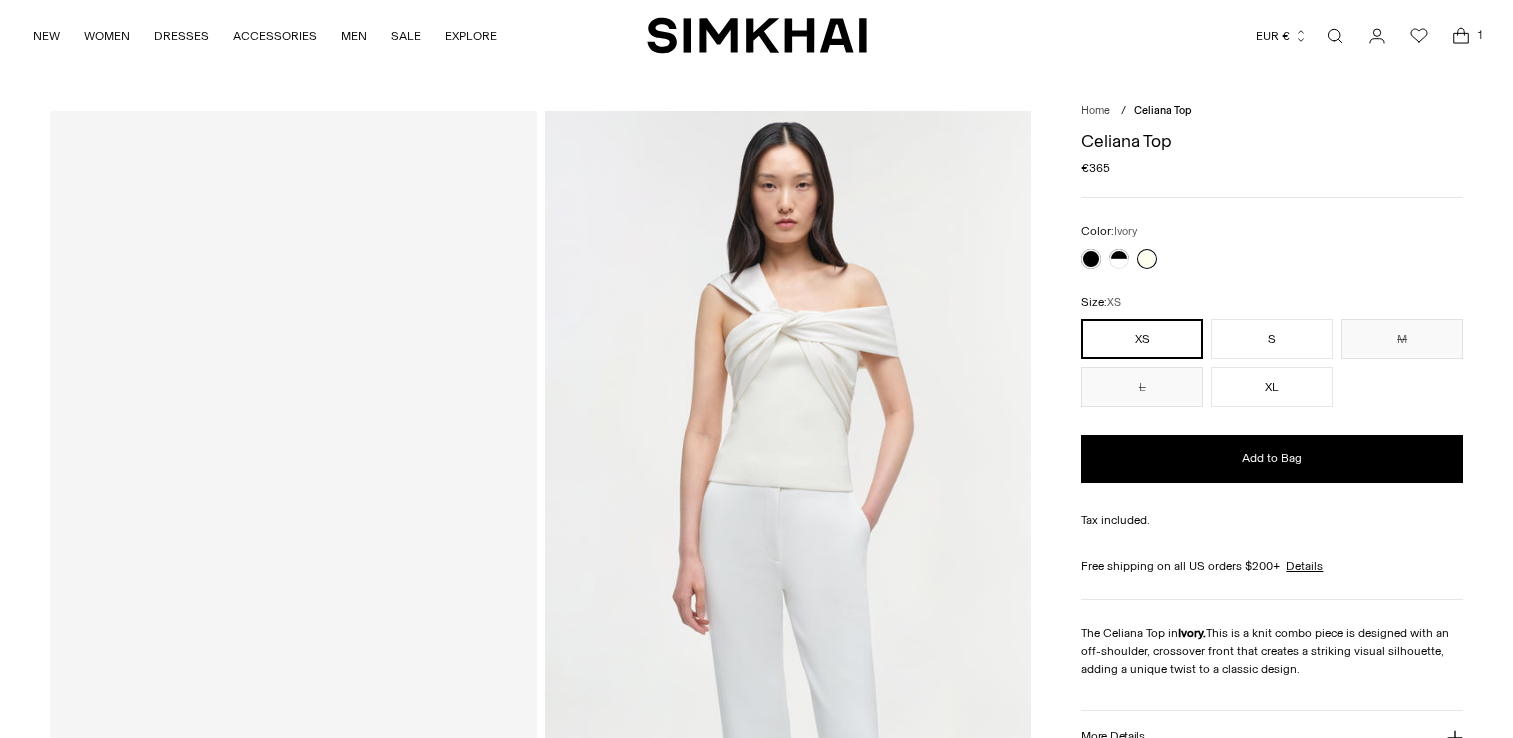 scroll, scrollTop: 0, scrollLeft: 0, axis: both 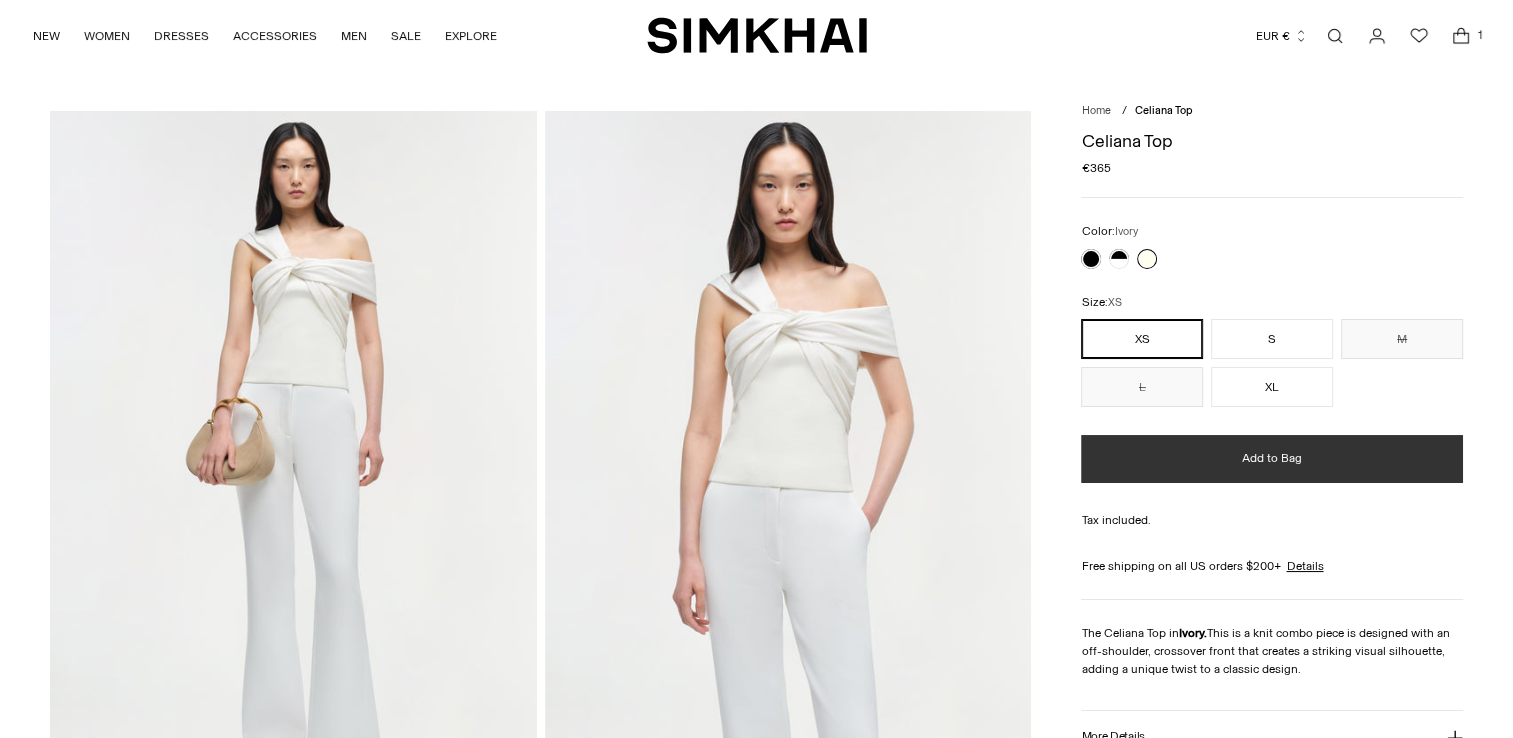 click on "Add to Bag" at bounding box center (1272, 459) 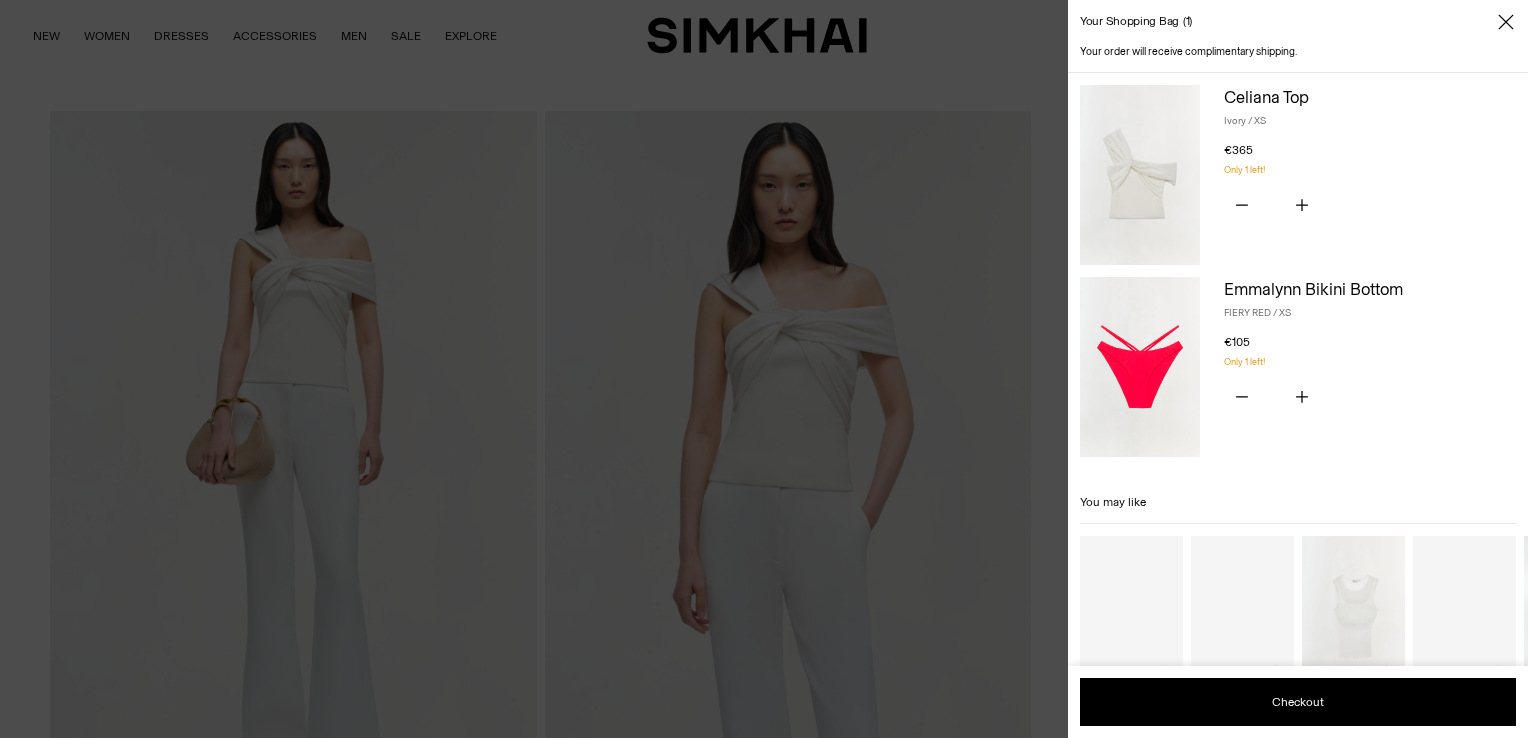 click at bounding box center [764, 369] 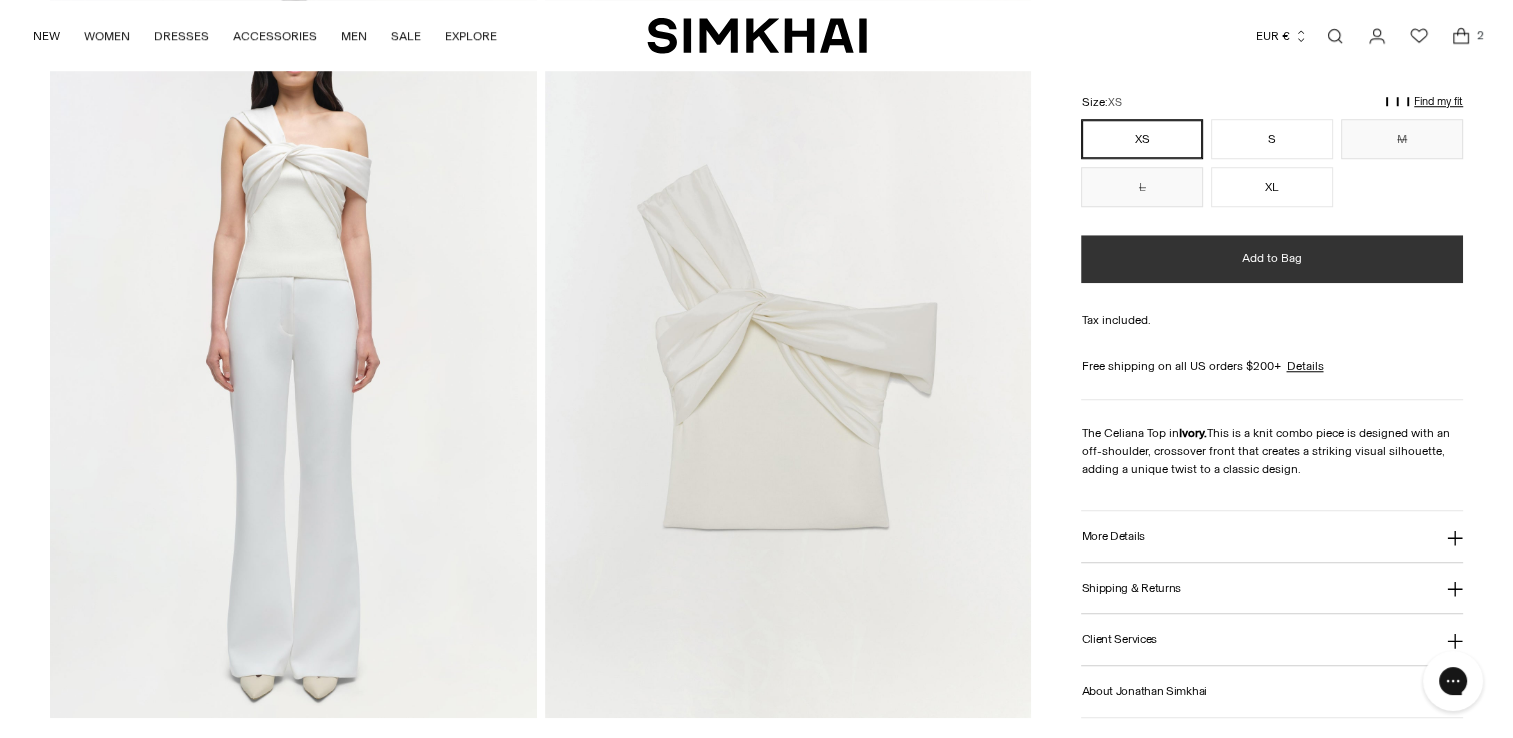 scroll, scrollTop: 1500, scrollLeft: 0, axis: vertical 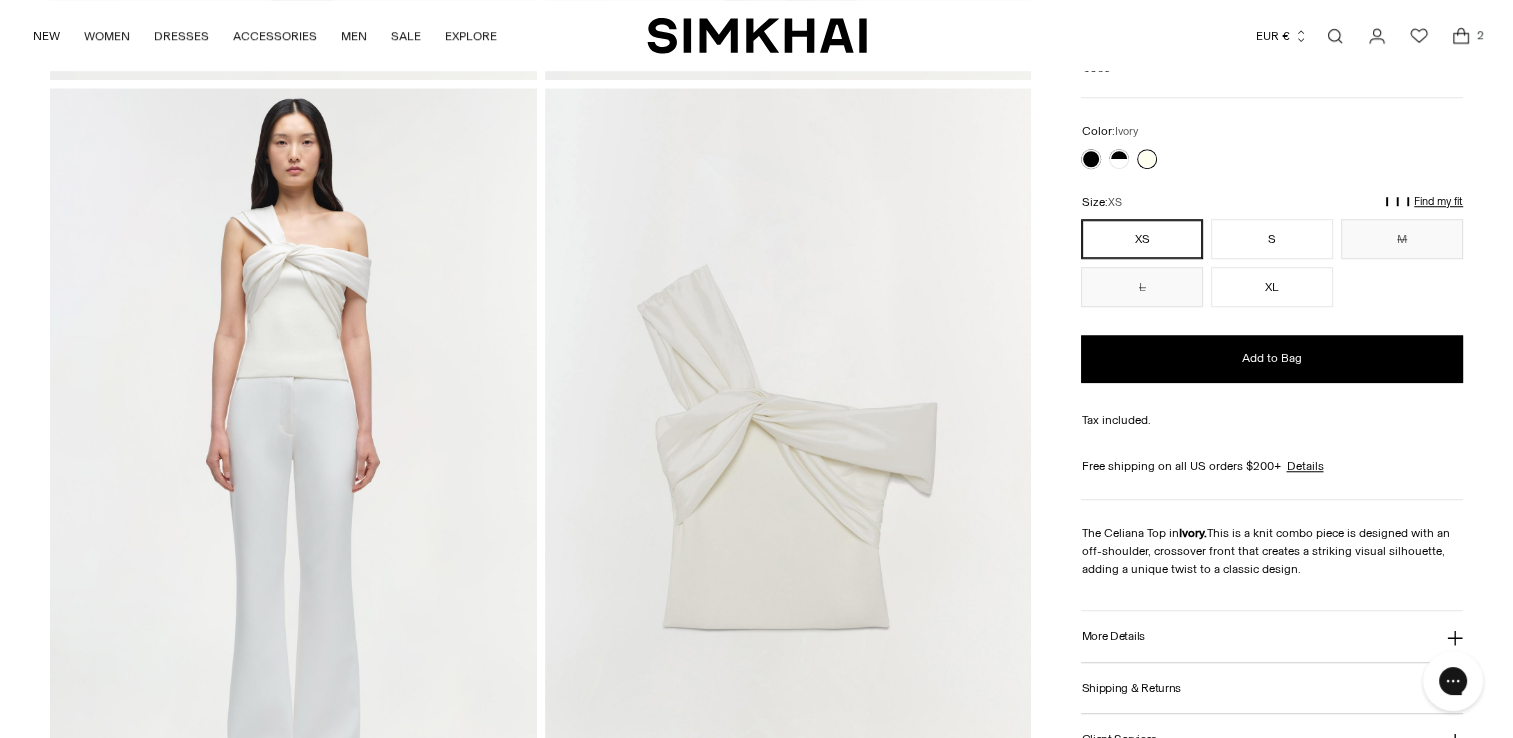 click at bounding box center [788, 453] 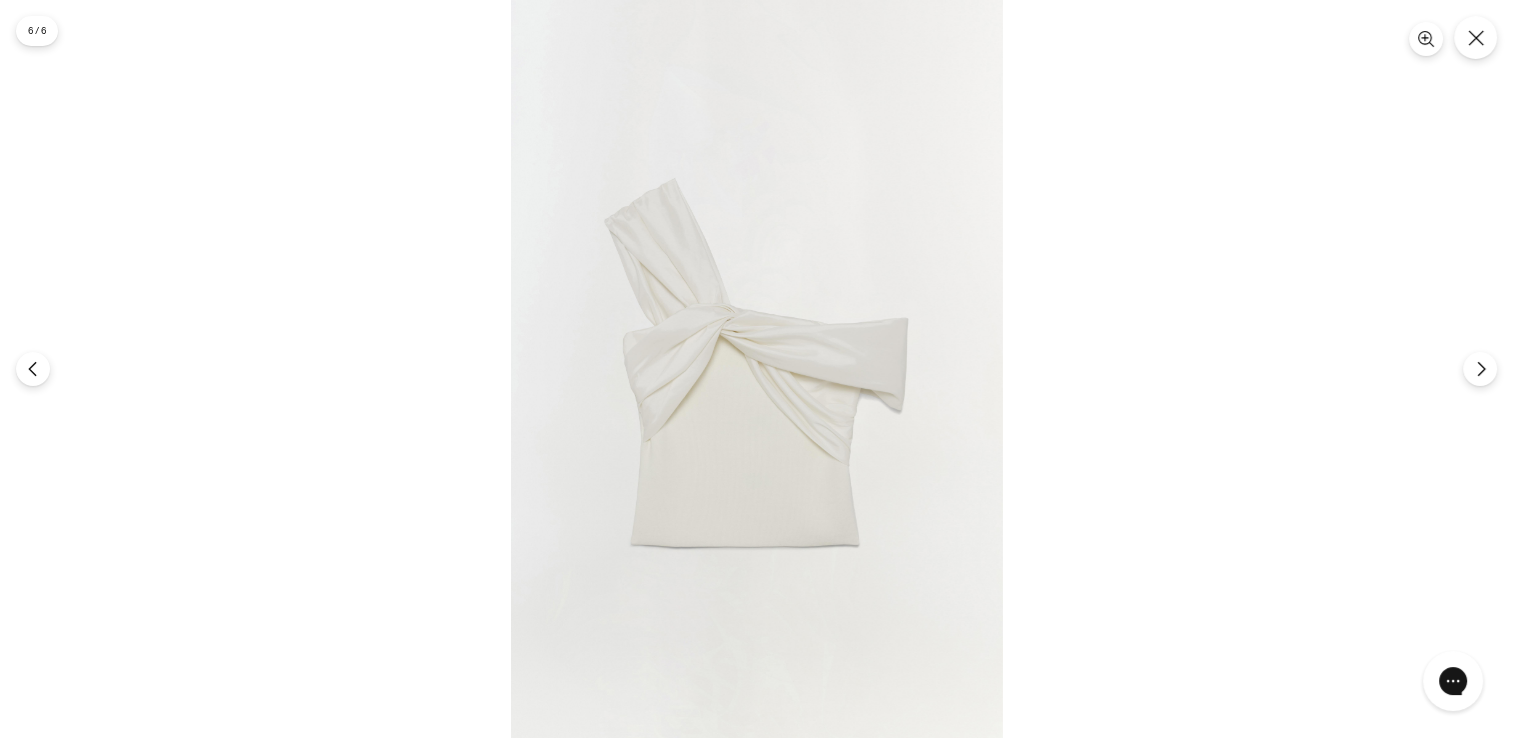 click at bounding box center (757, 369) 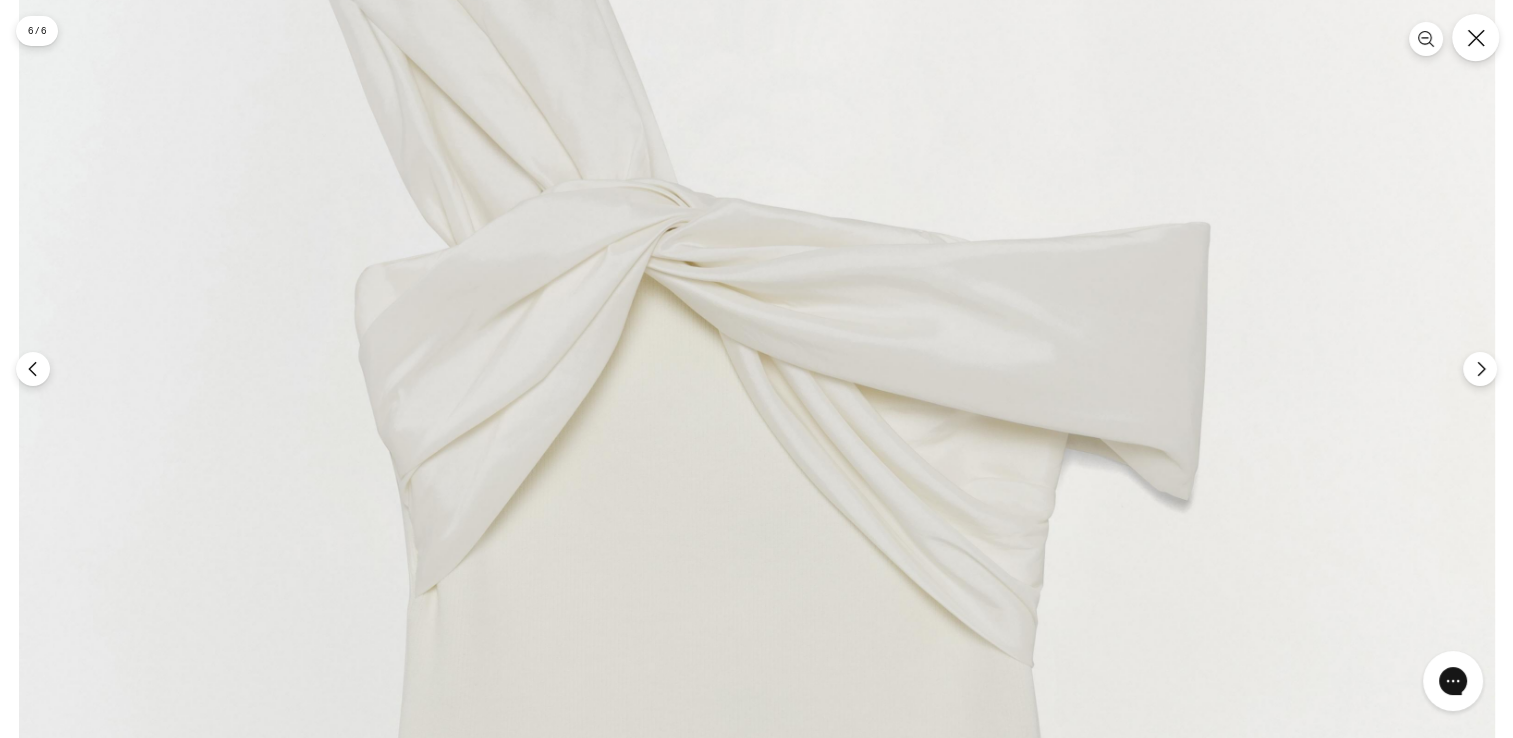 click 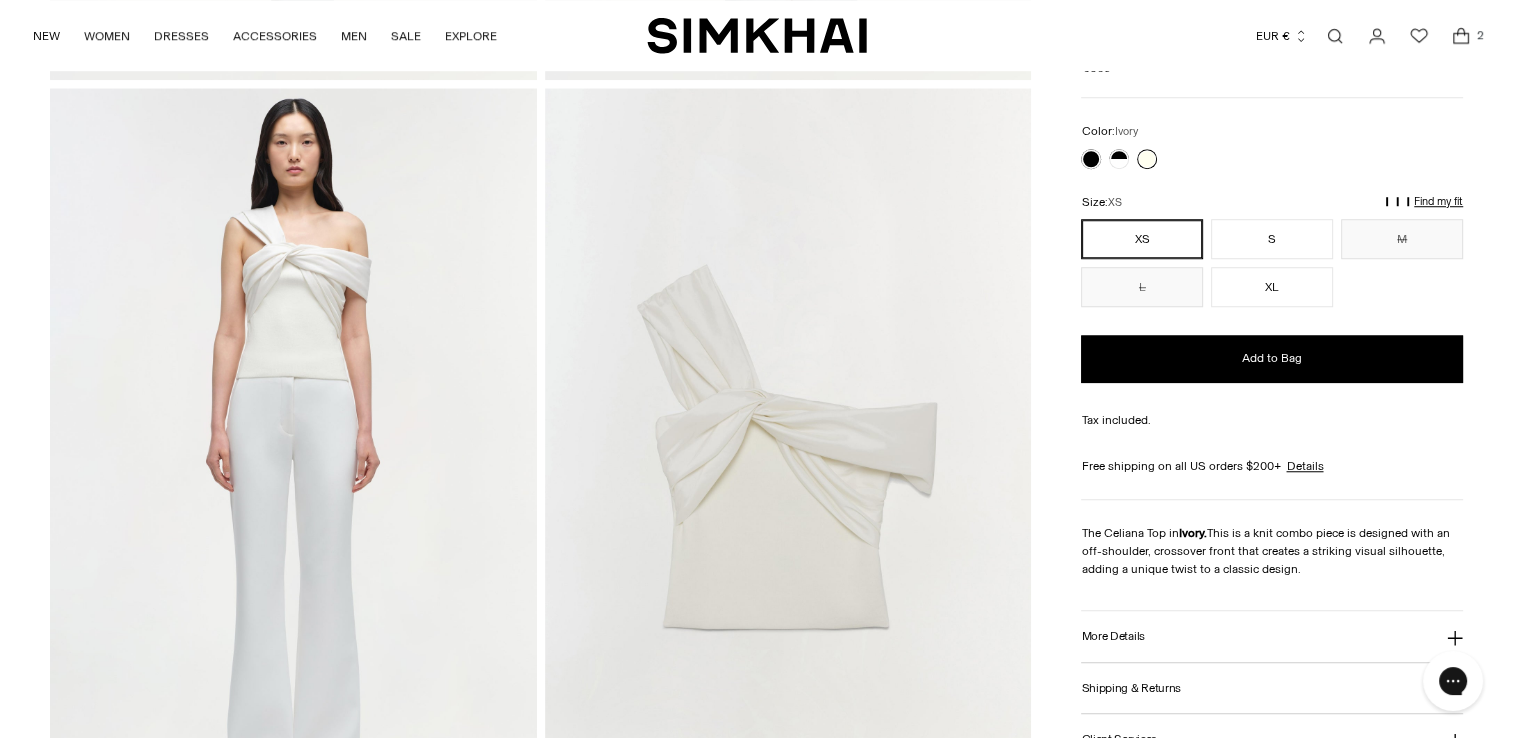 click on "More Details" at bounding box center [1112, 636] 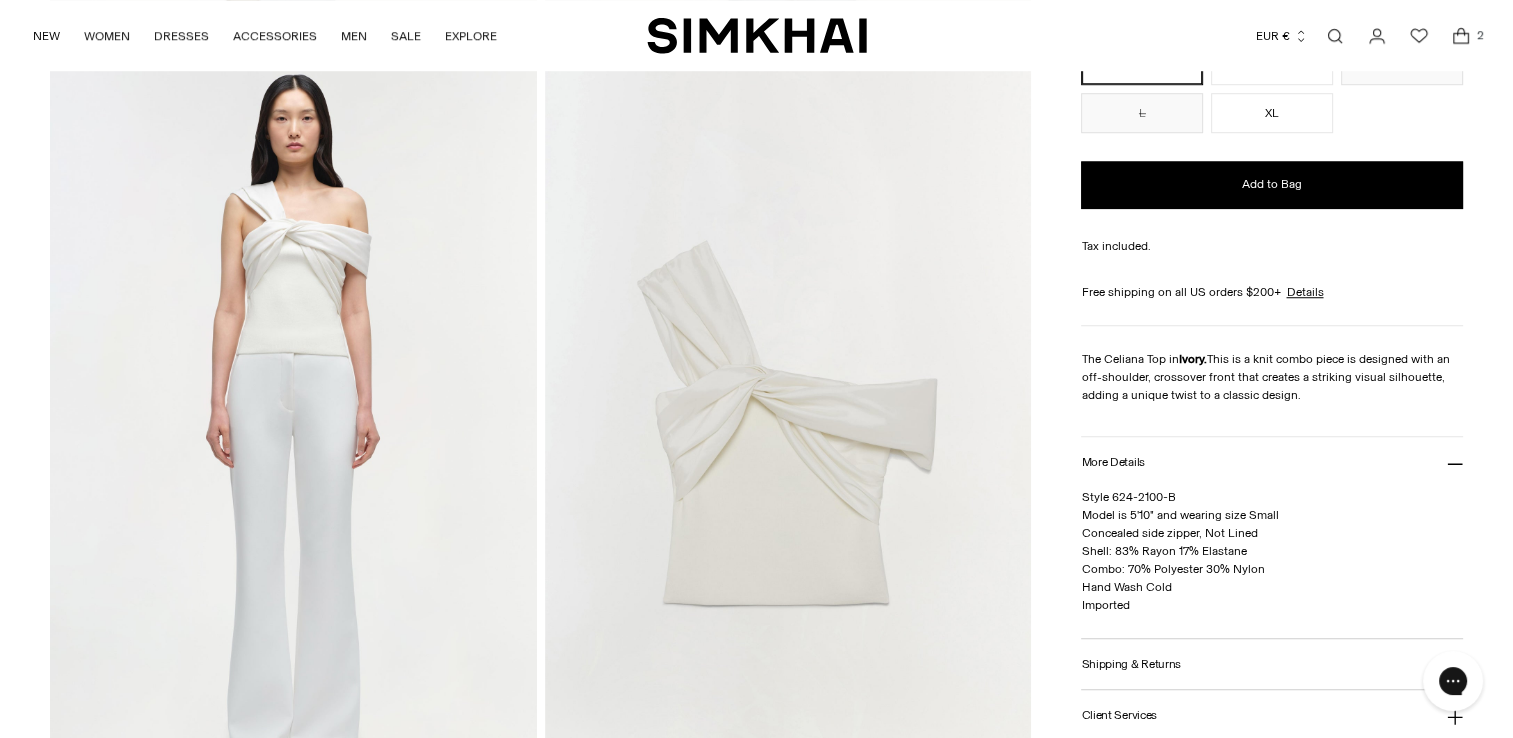 scroll, scrollTop: 1500, scrollLeft: 0, axis: vertical 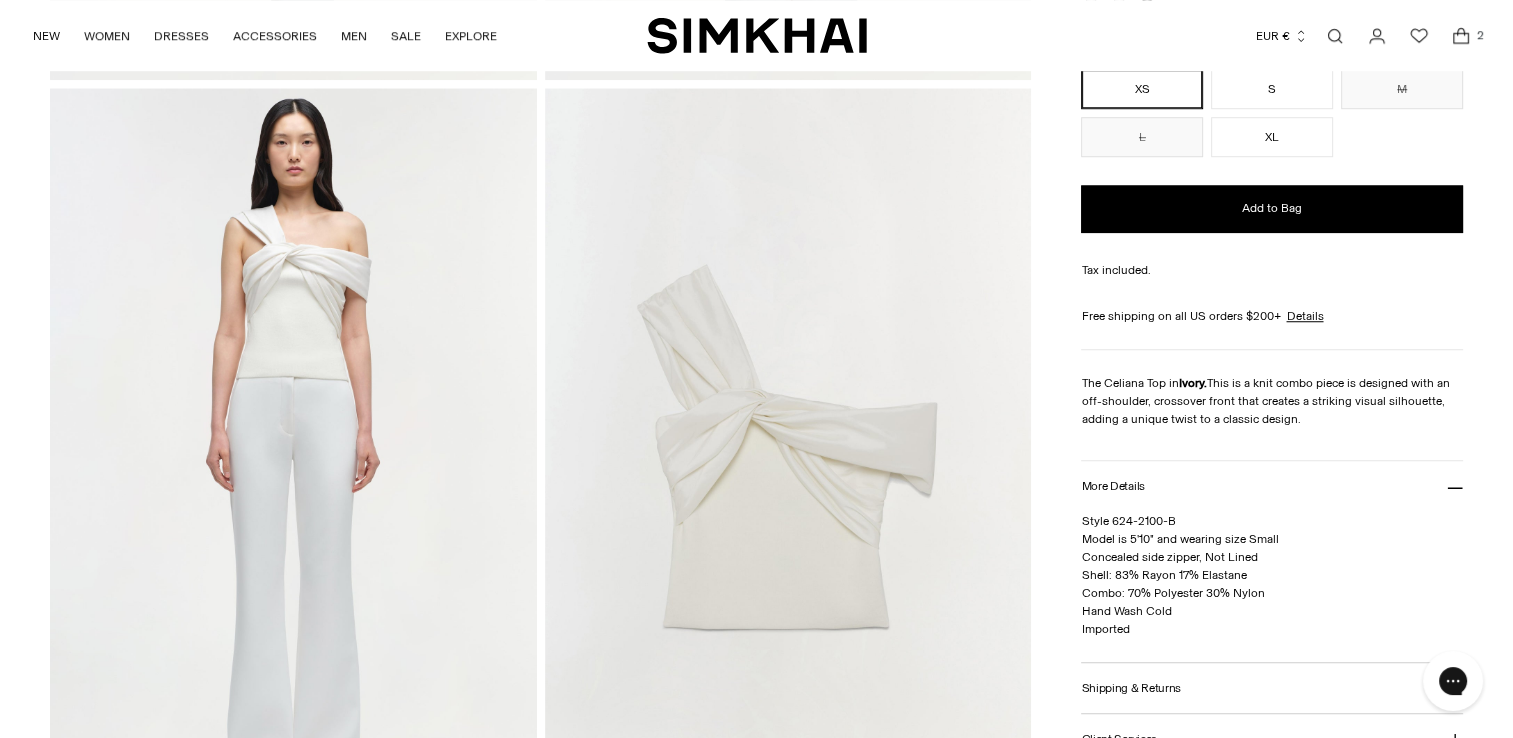 click at bounding box center [788, 453] 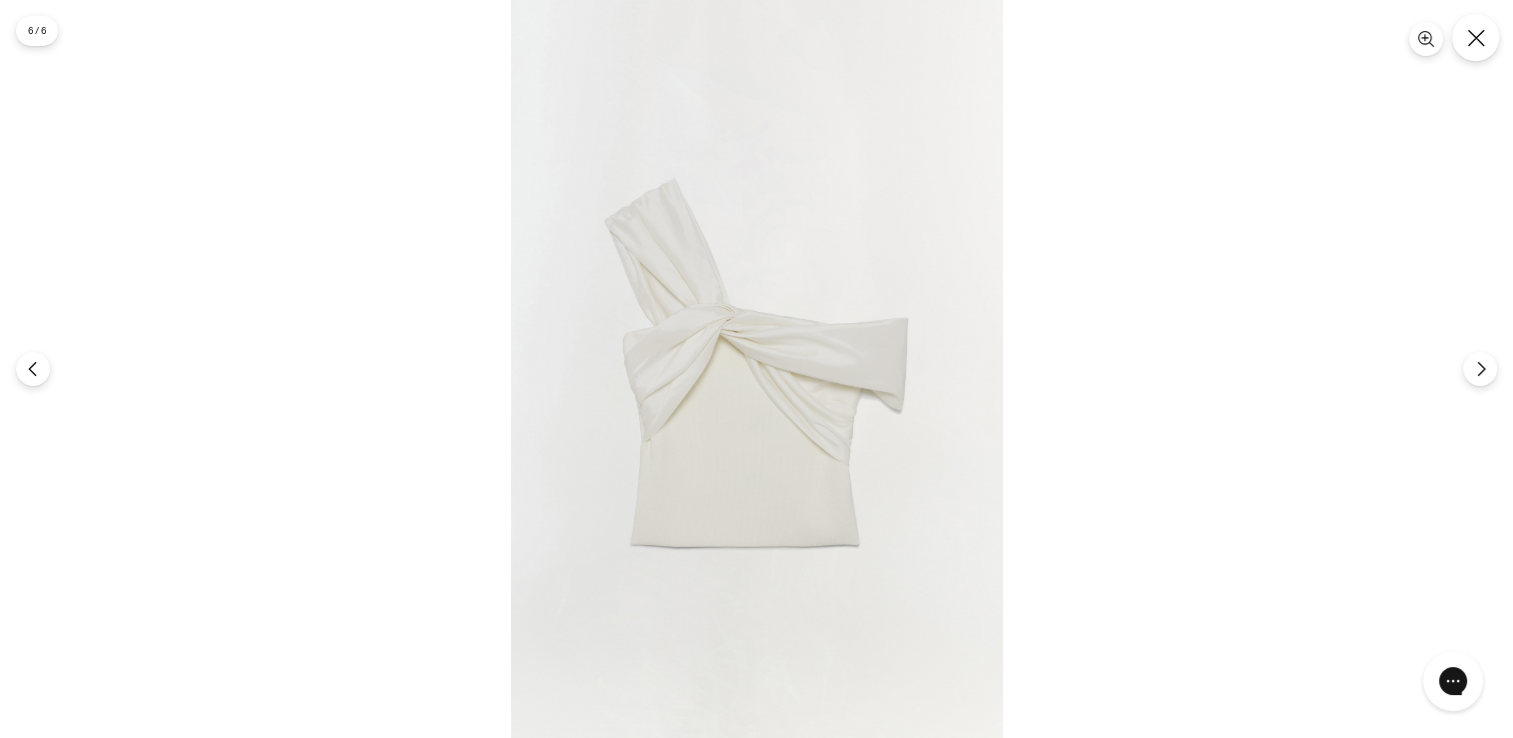 click at bounding box center [1475, 37] 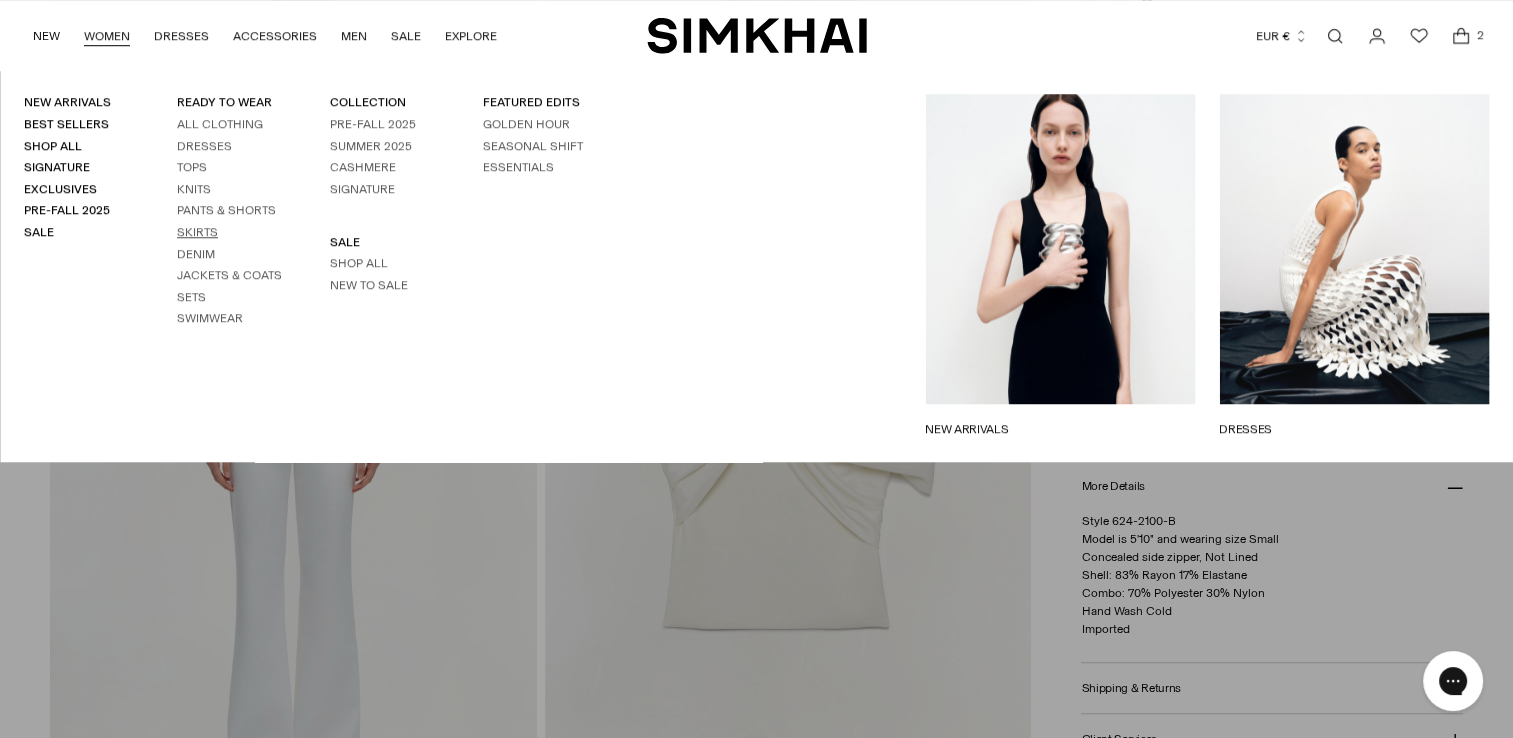 click on "Skirts" at bounding box center [197, 232] 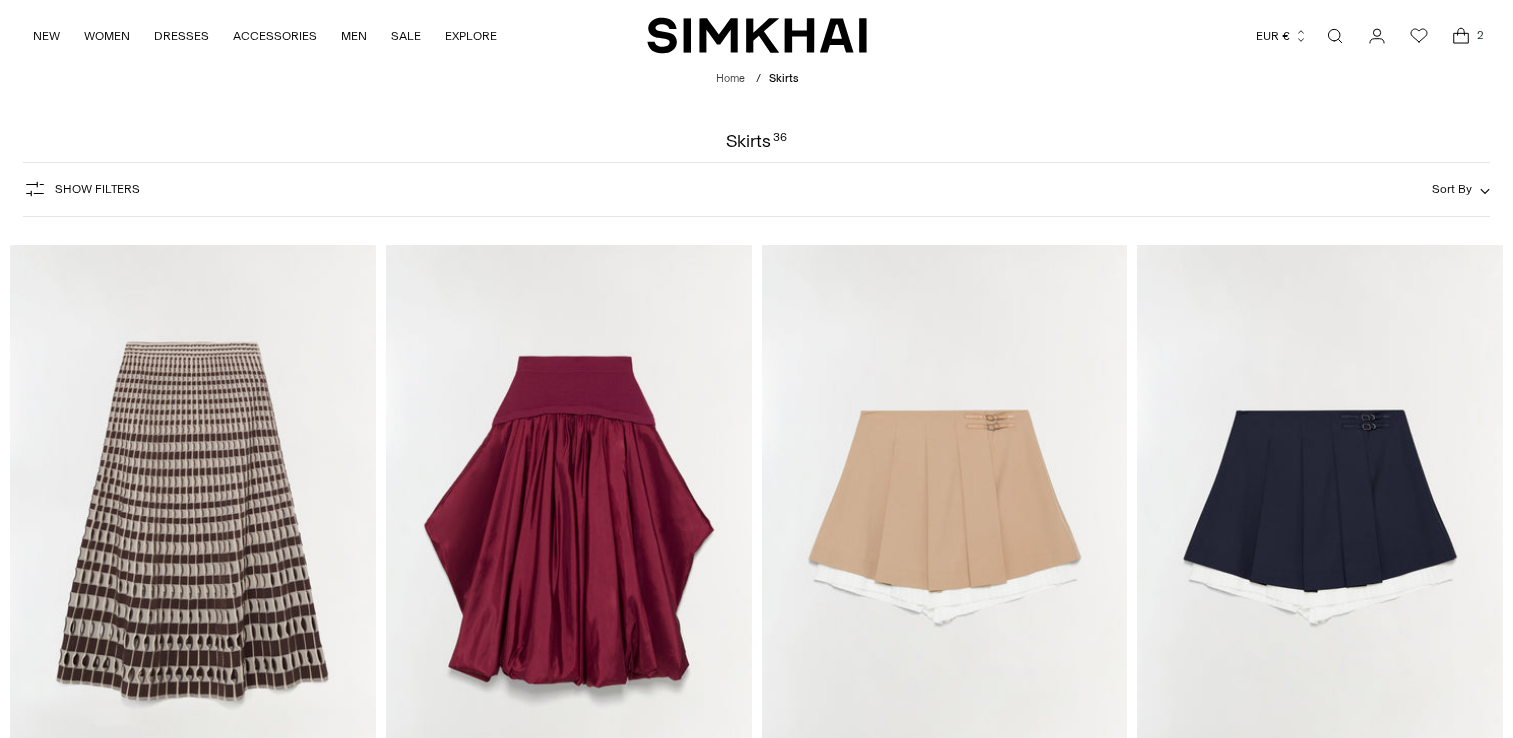 scroll, scrollTop: 300, scrollLeft: 0, axis: vertical 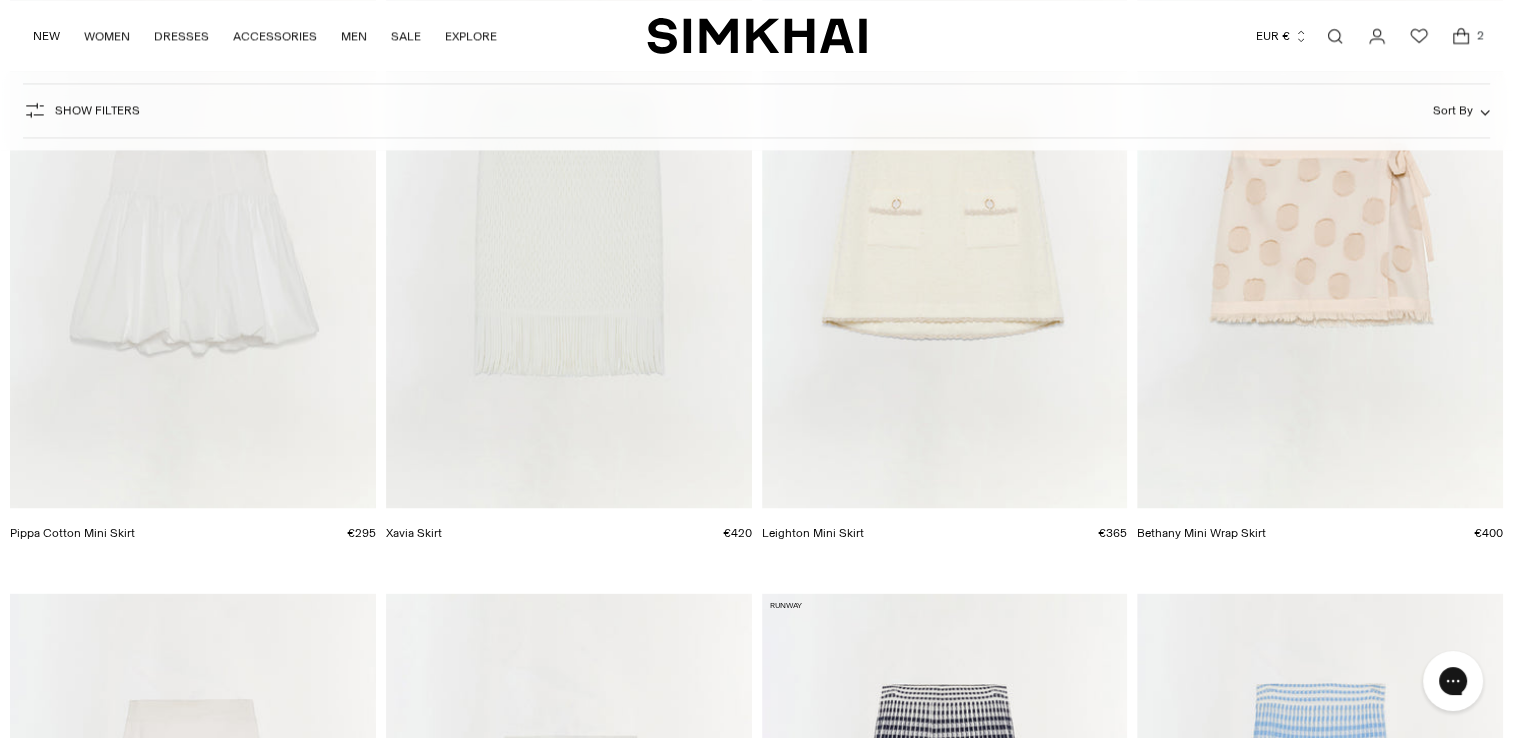 click at bounding box center (0, 0) 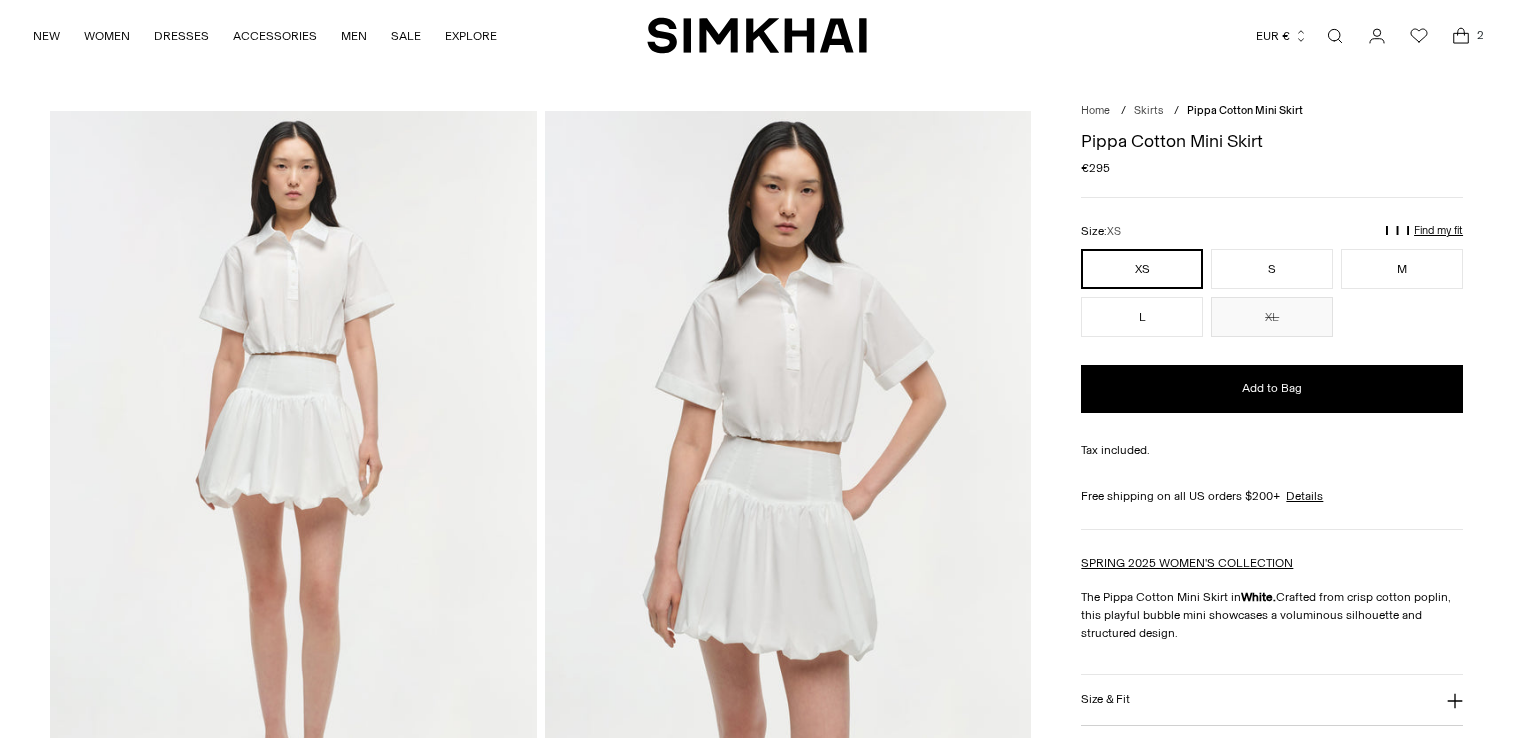 click on "Size & Fit" at bounding box center (1105, 699) 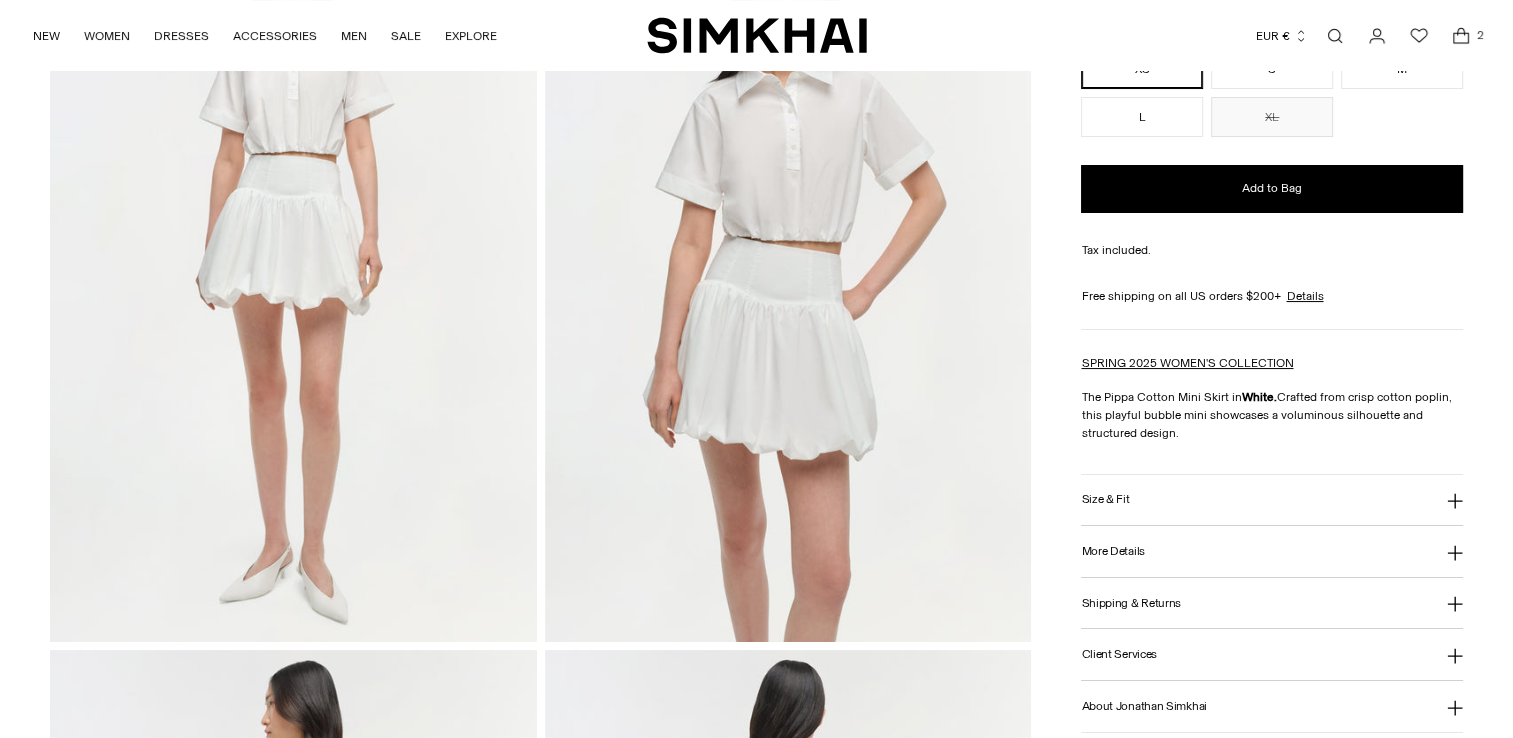 scroll, scrollTop: 0, scrollLeft: 0, axis: both 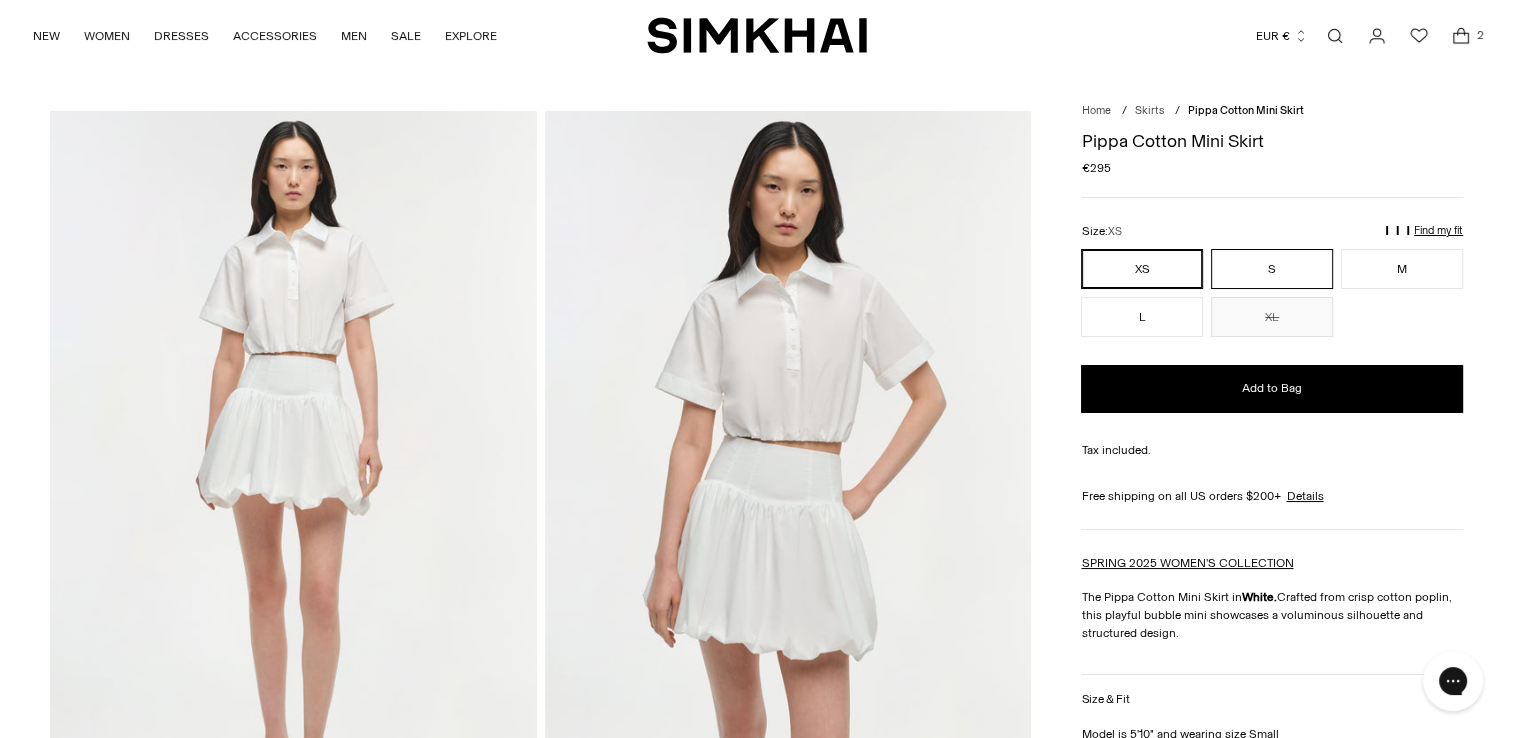 click on "S" at bounding box center (1272, 269) 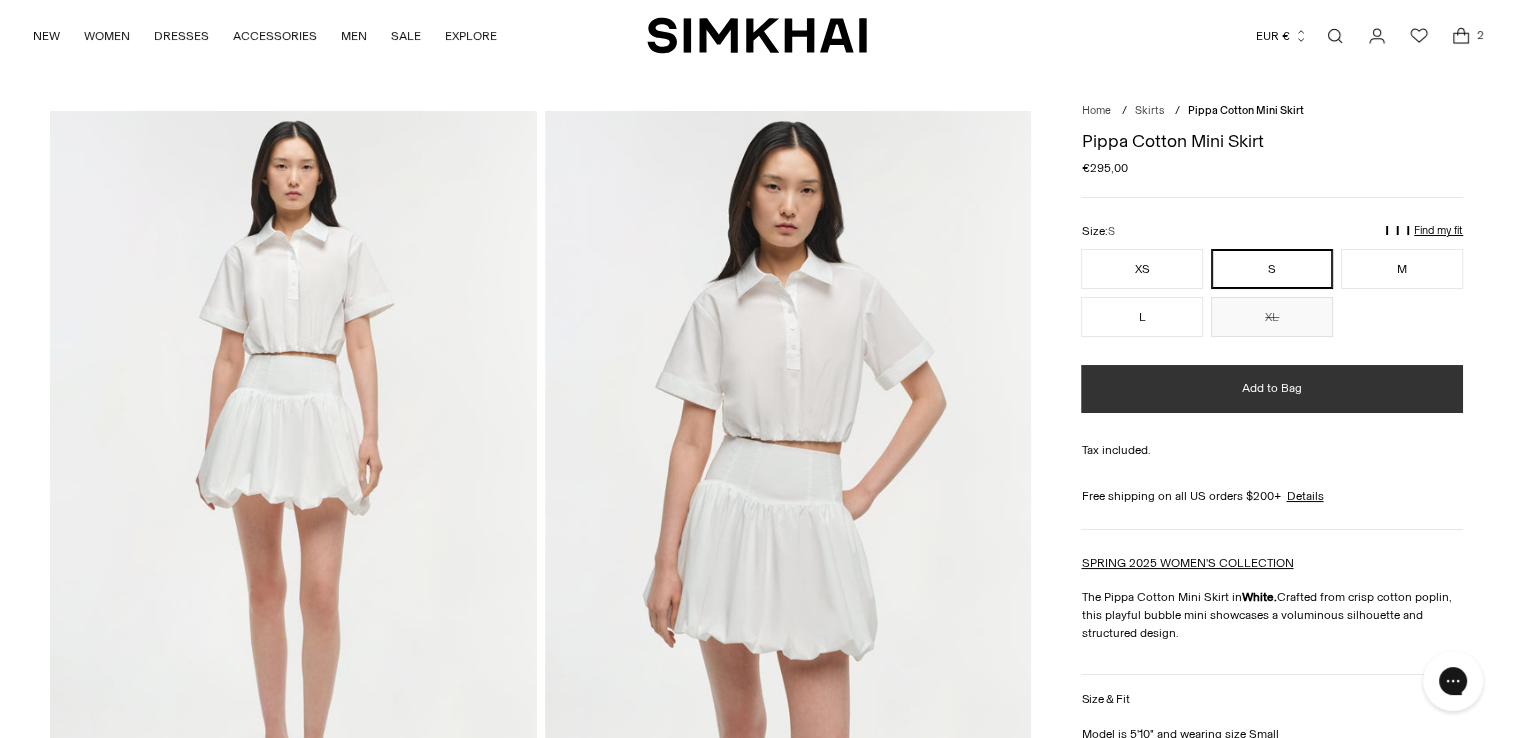 click on "Add to Bag" at bounding box center [1272, 388] 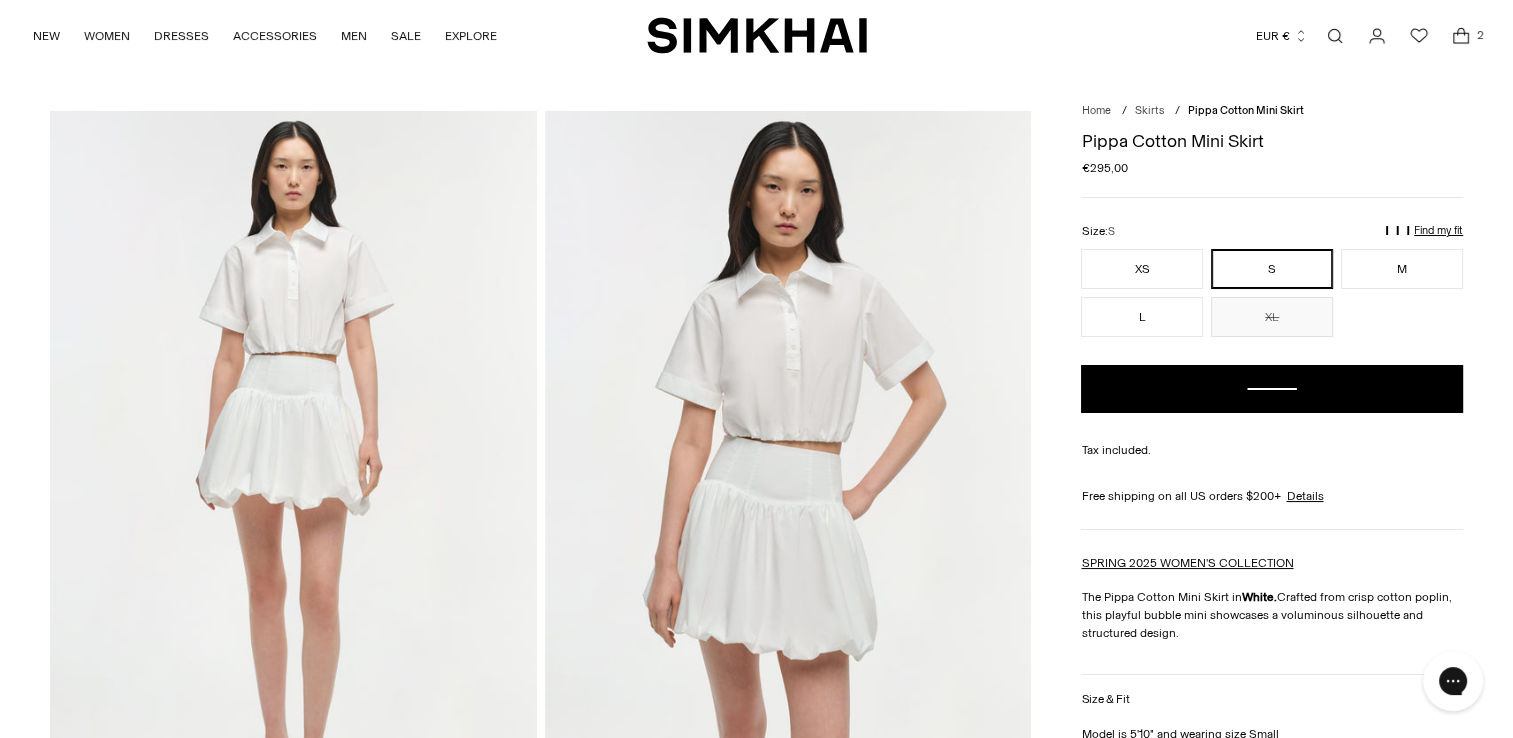 click 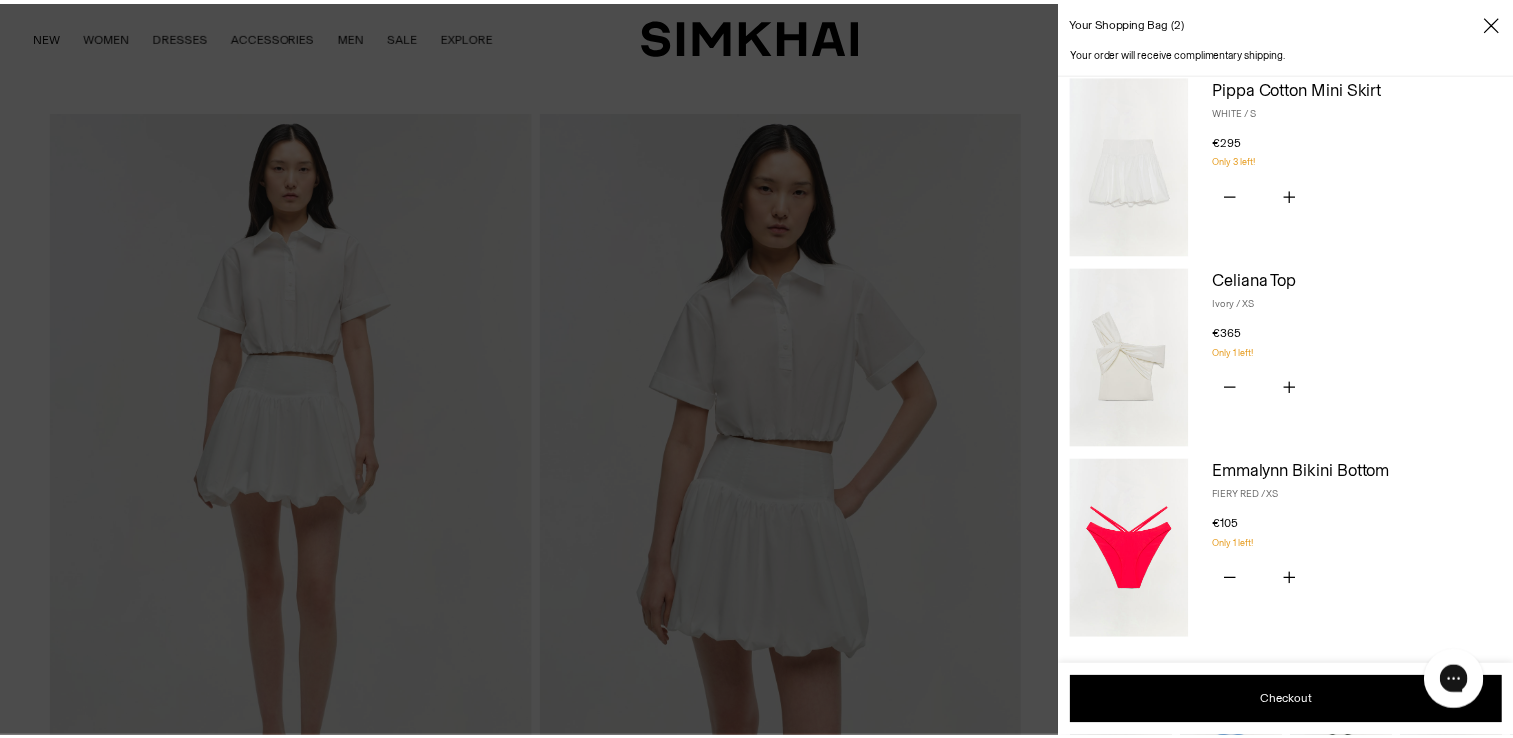 scroll, scrollTop: 0, scrollLeft: 0, axis: both 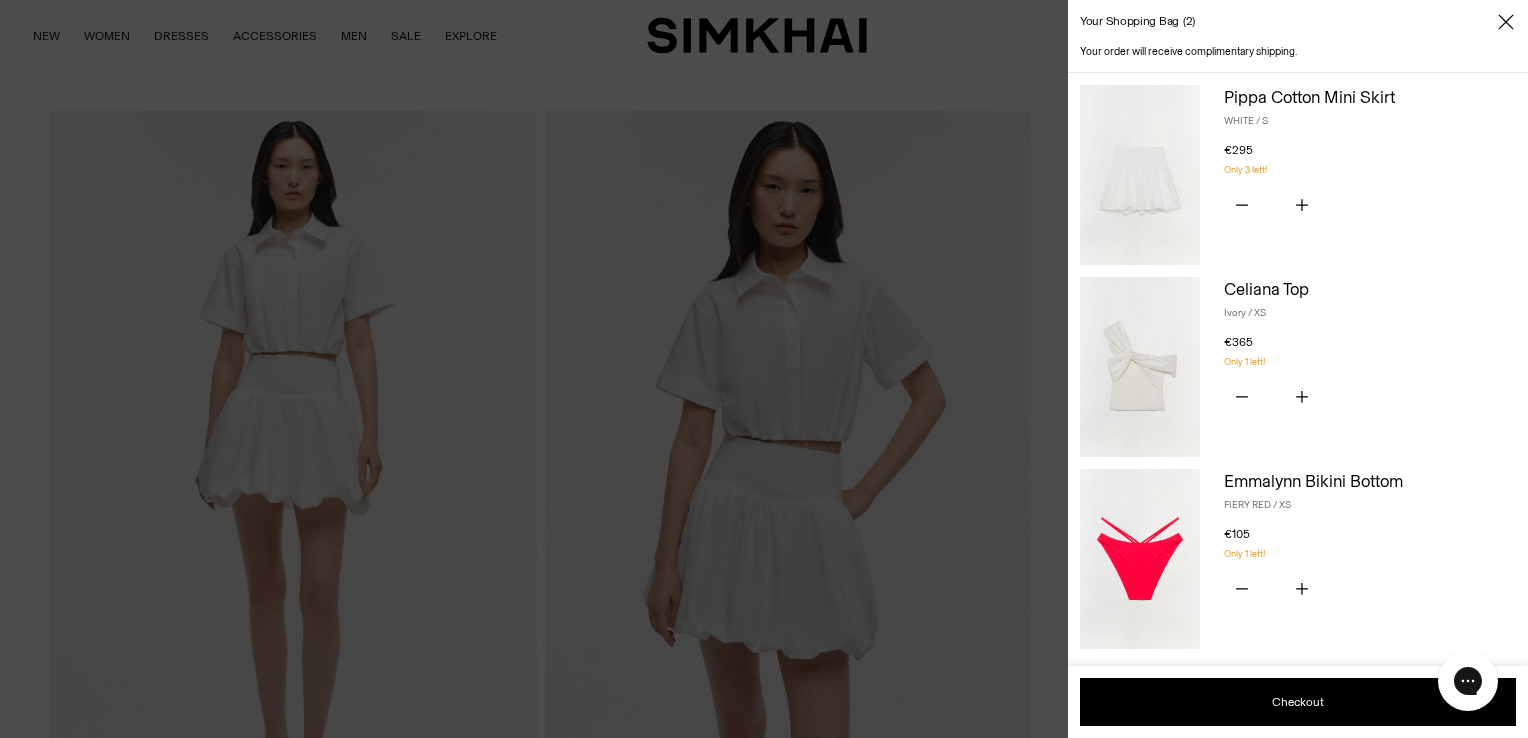 click 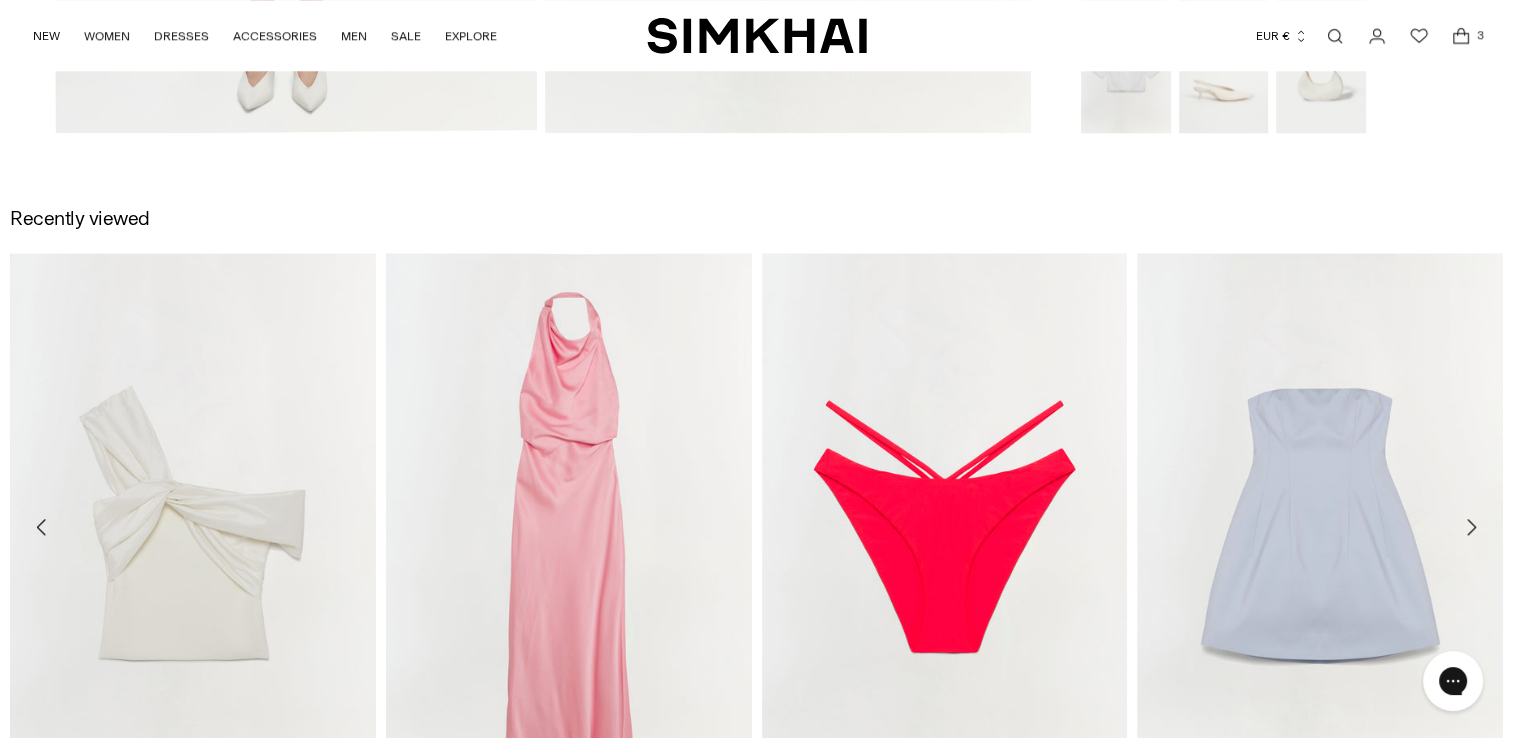 scroll, scrollTop: 2400, scrollLeft: 0, axis: vertical 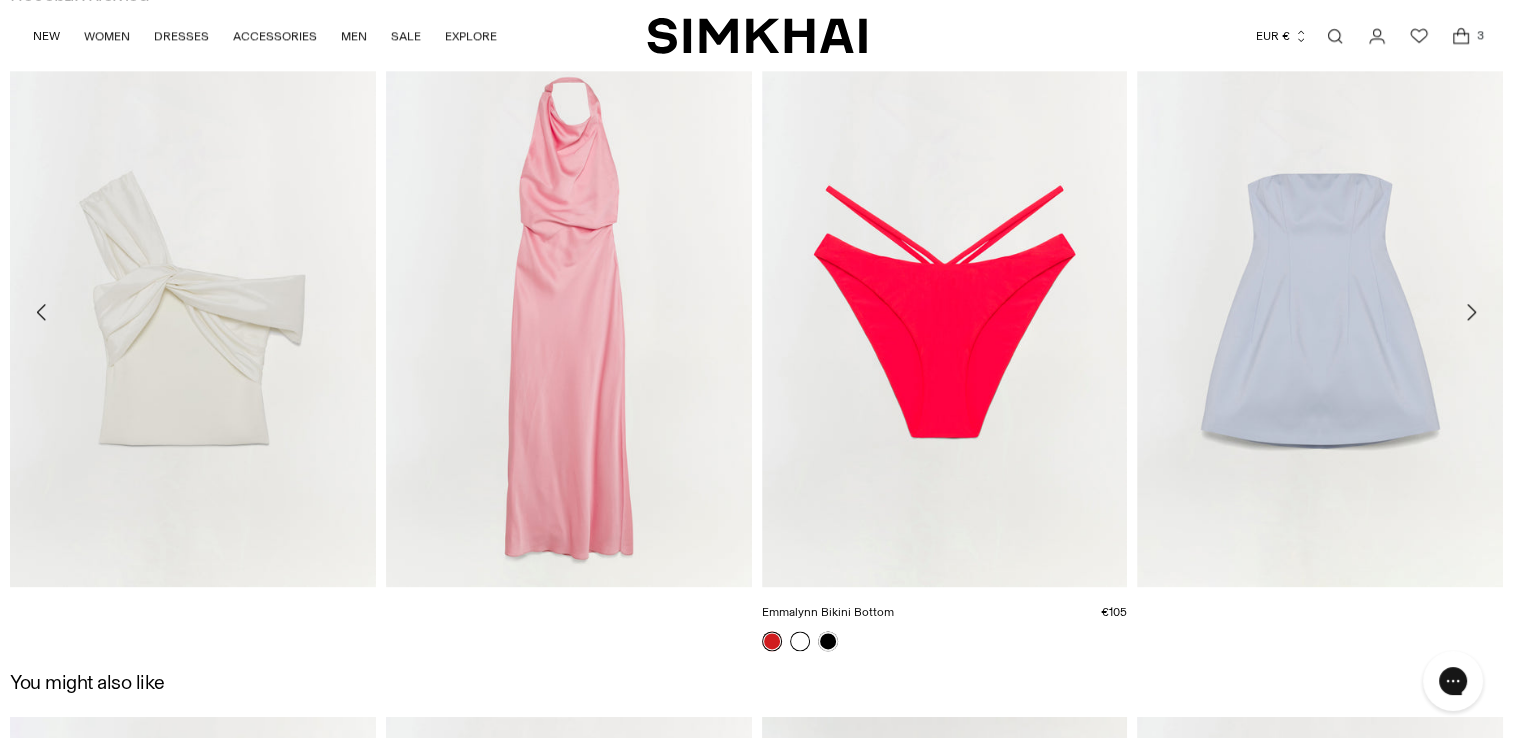 click at bounding box center [800, 641] 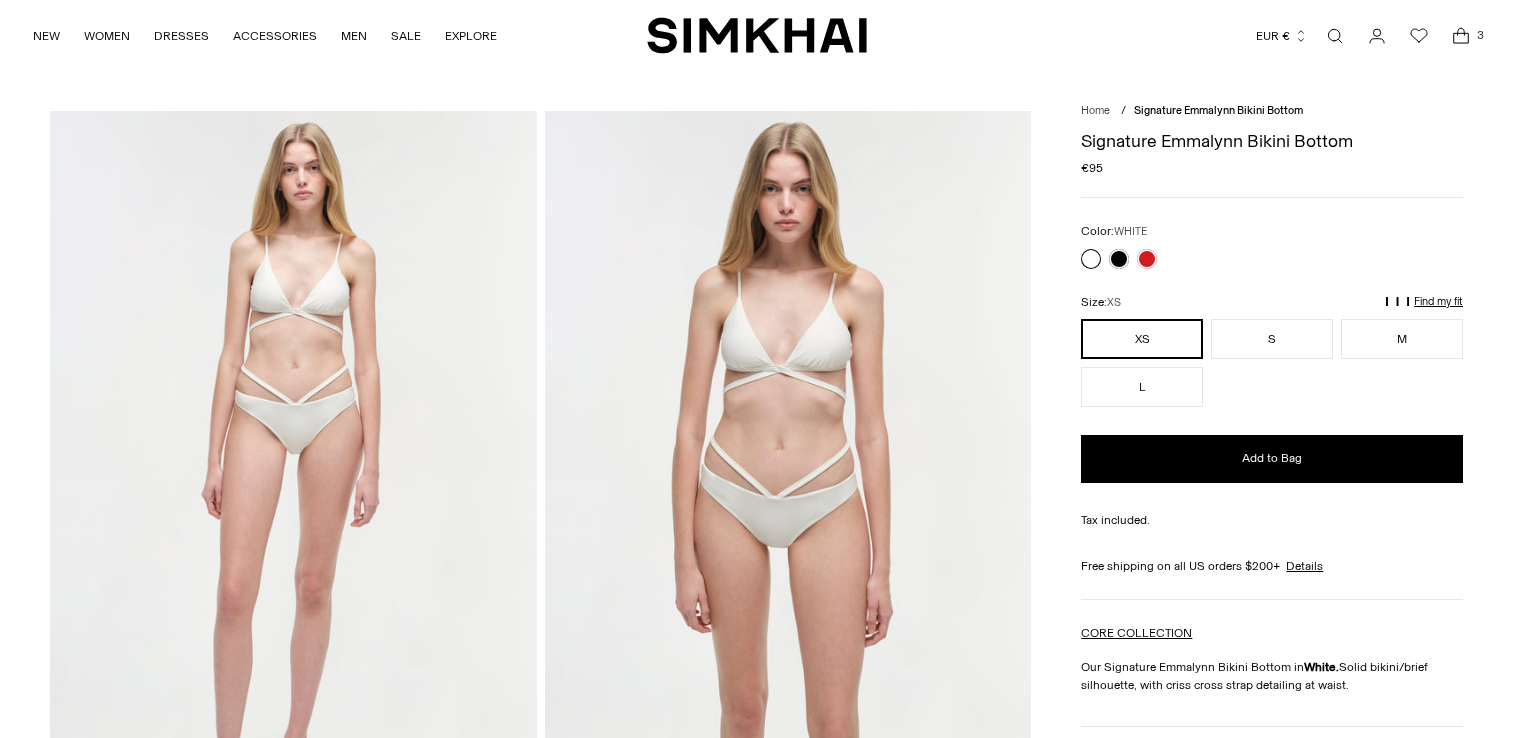 scroll, scrollTop: 100, scrollLeft: 0, axis: vertical 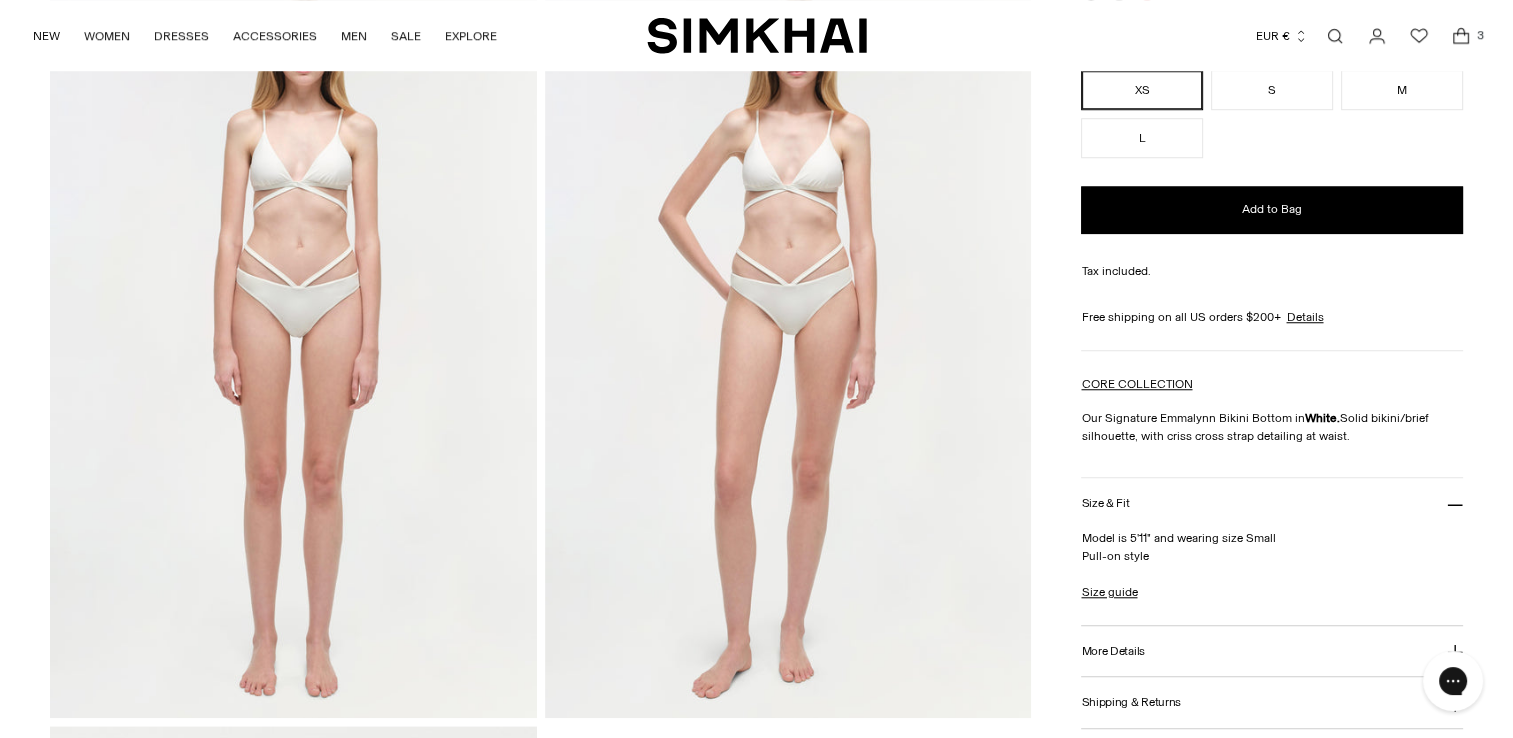 click on "Size & Fit" at bounding box center (1272, 503) 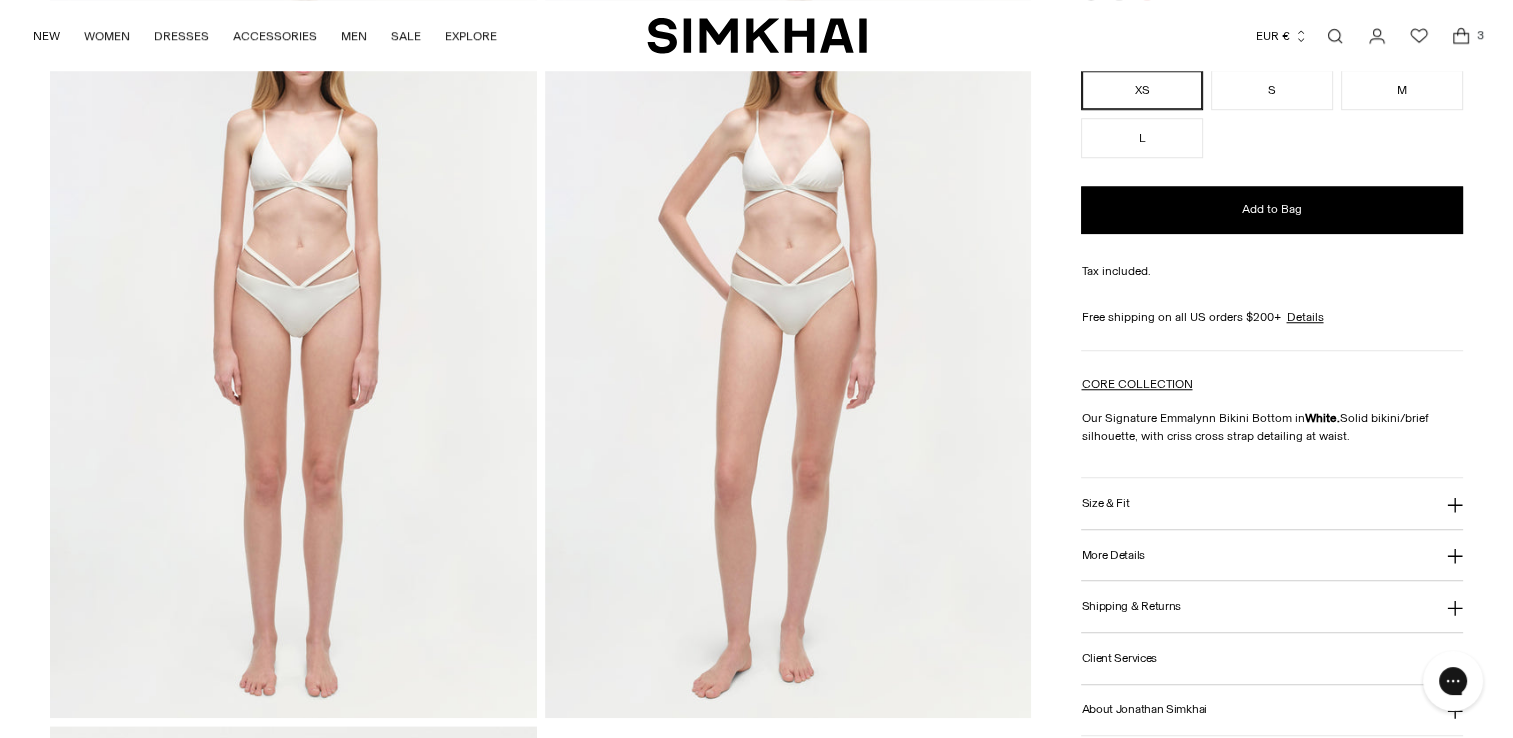 click on "Size & Fit" at bounding box center (1272, 503) 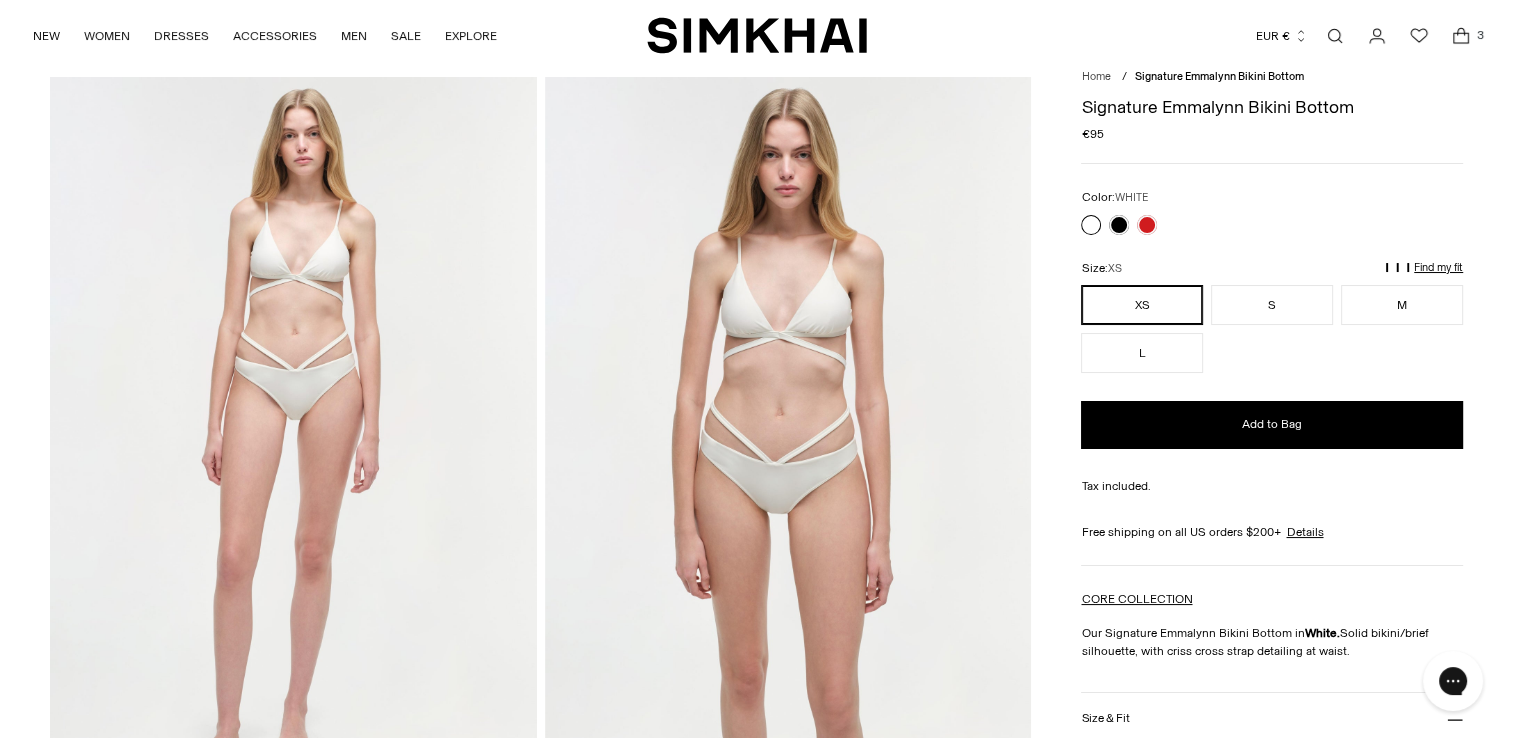 scroll, scrollTop: 0, scrollLeft: 0, axis: both 